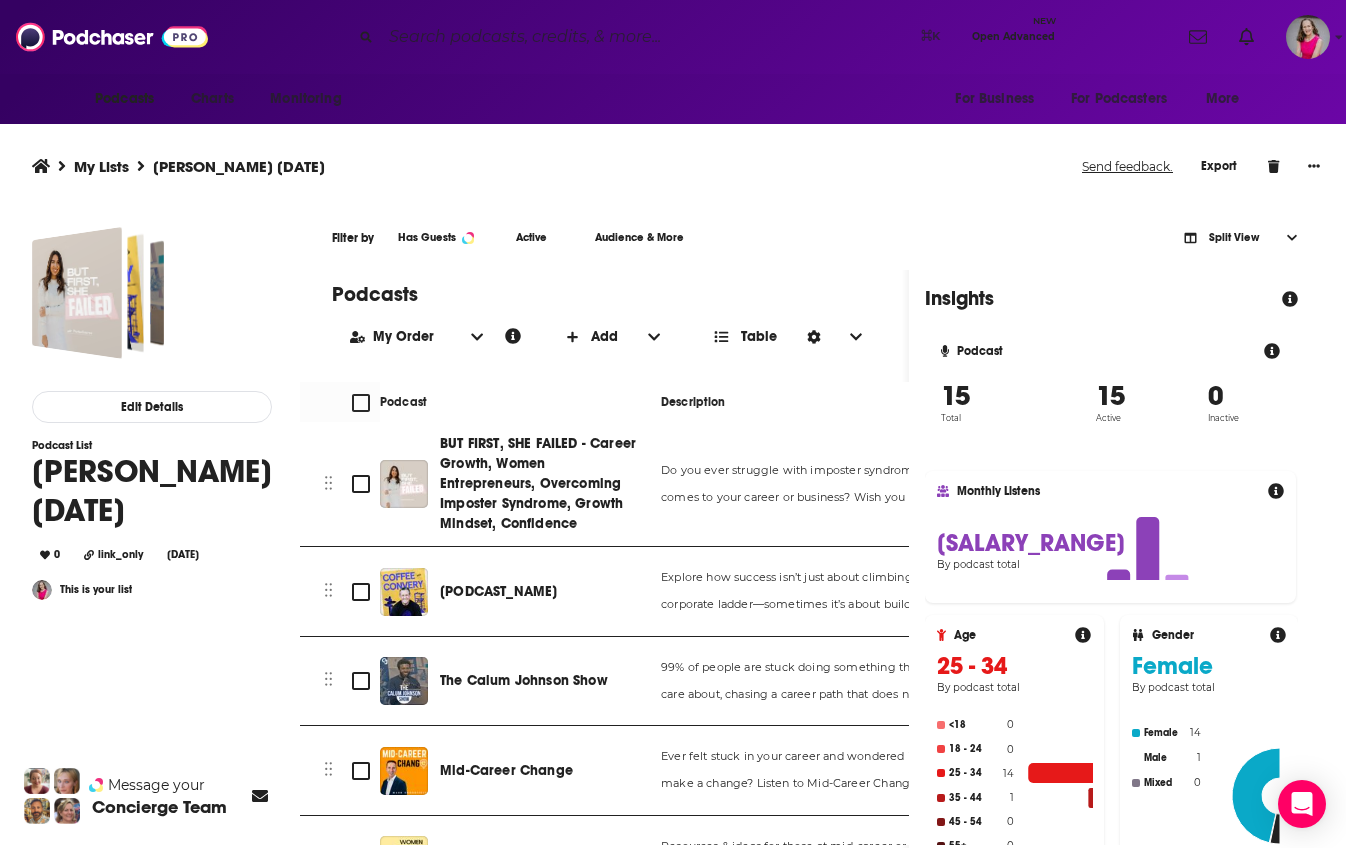 scroll, scrollTop: 0, scrollLeft: 0, axis: both 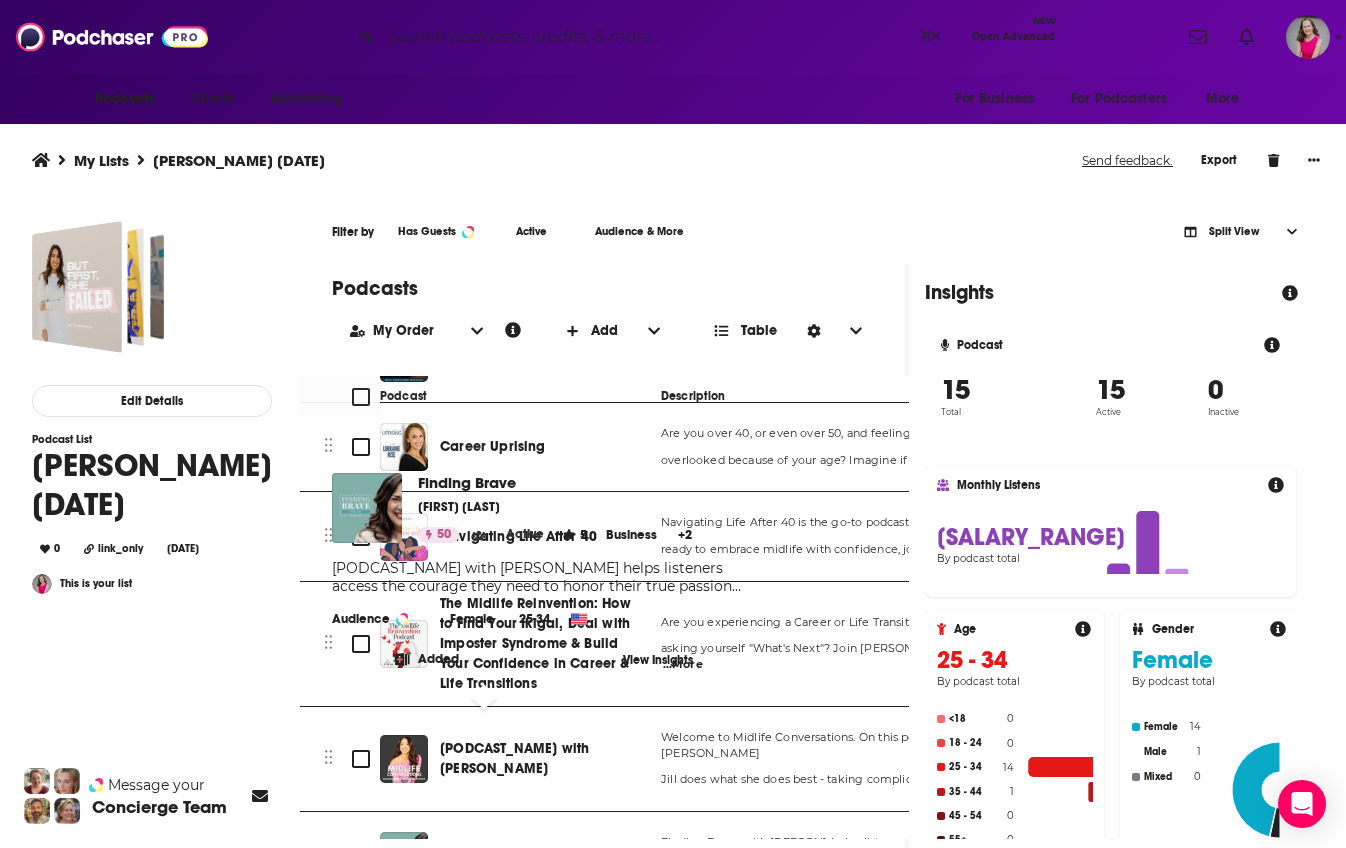 click on "Finding Brave" at bounding box center (485, 855) 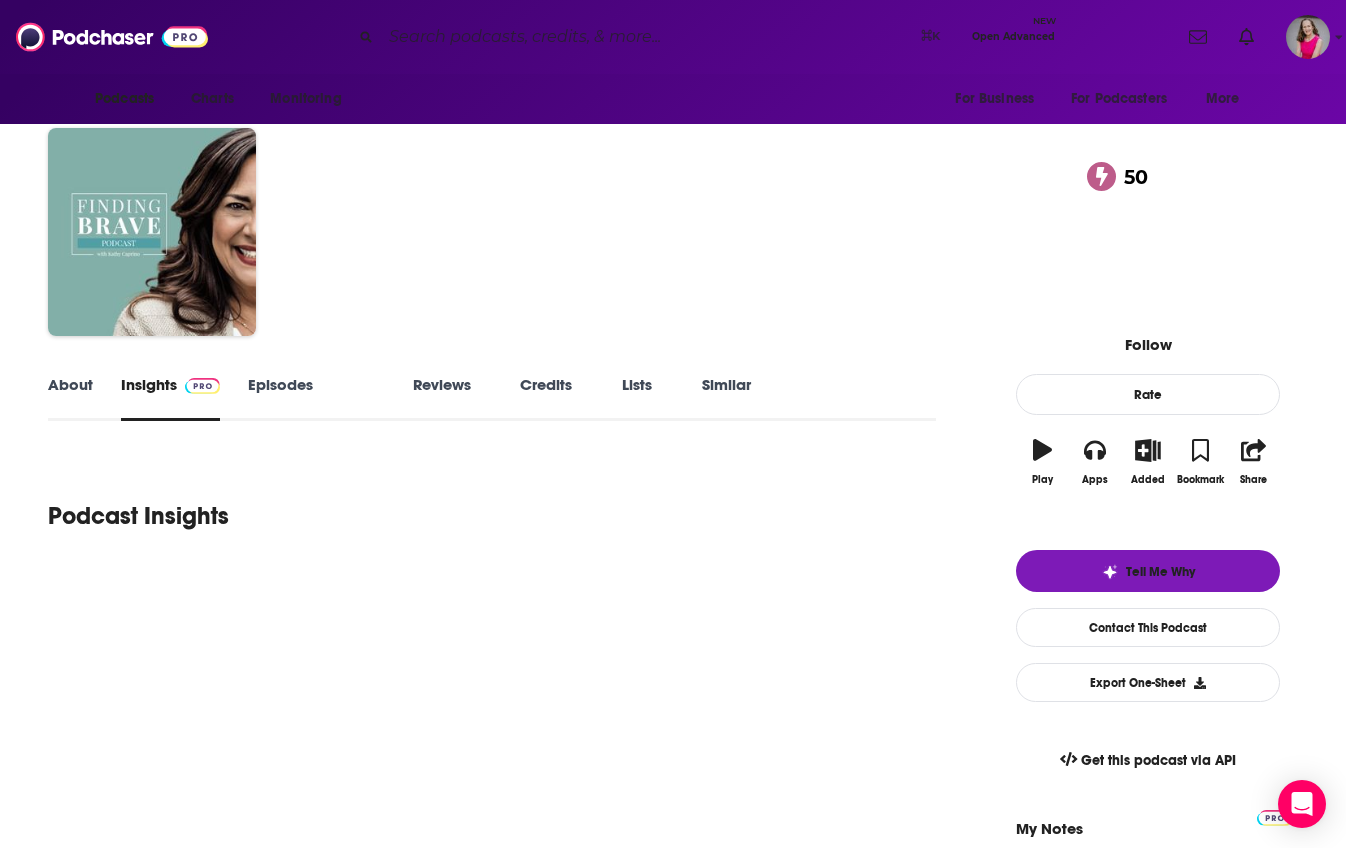 scroll, scrollTop: 0, scrollLeft: 0, axis: both 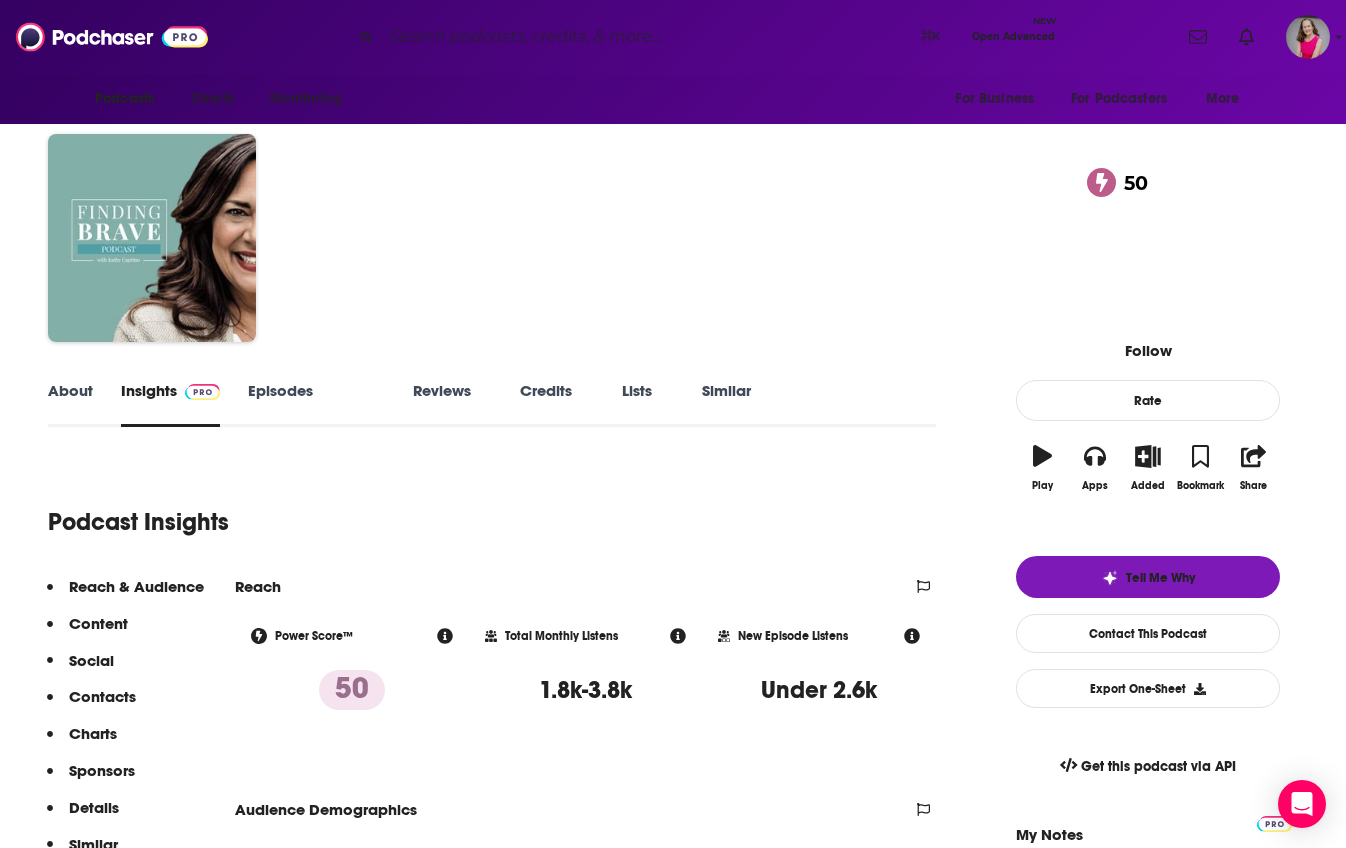 click on "About" at bounding box center (70, 404) 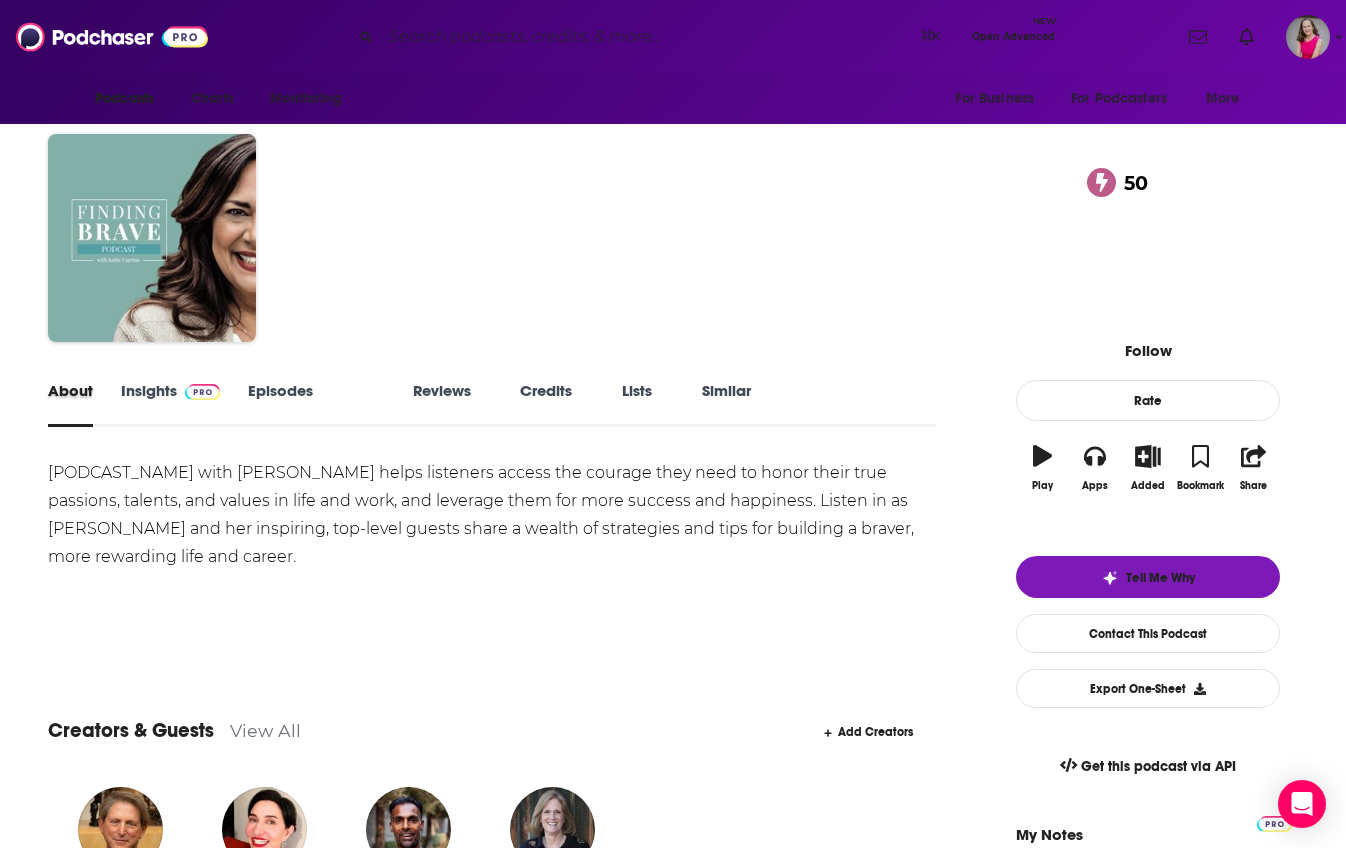 click on "About" at bounding box center [84, 404] 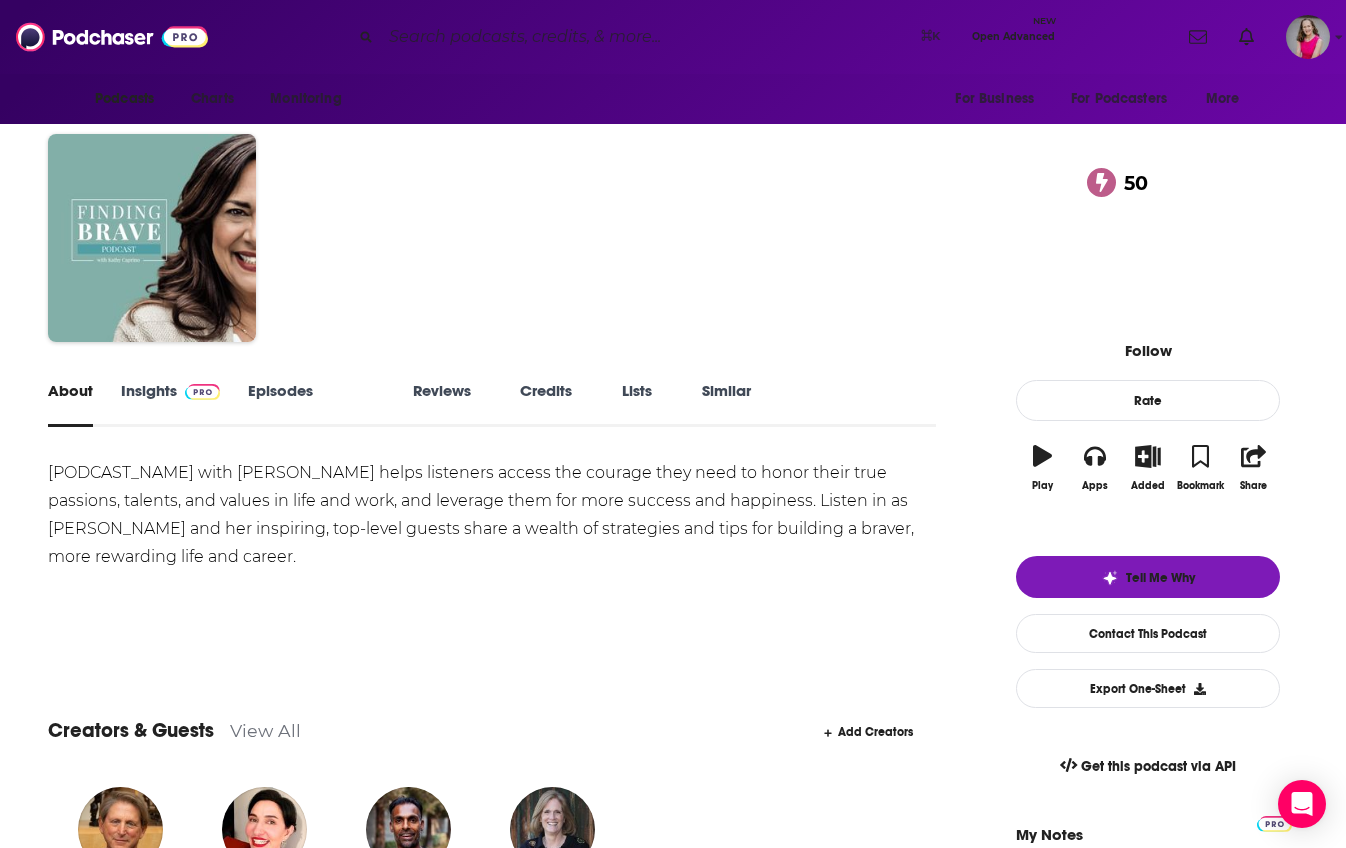 click on "Insights" at bounding box center (170, 404) 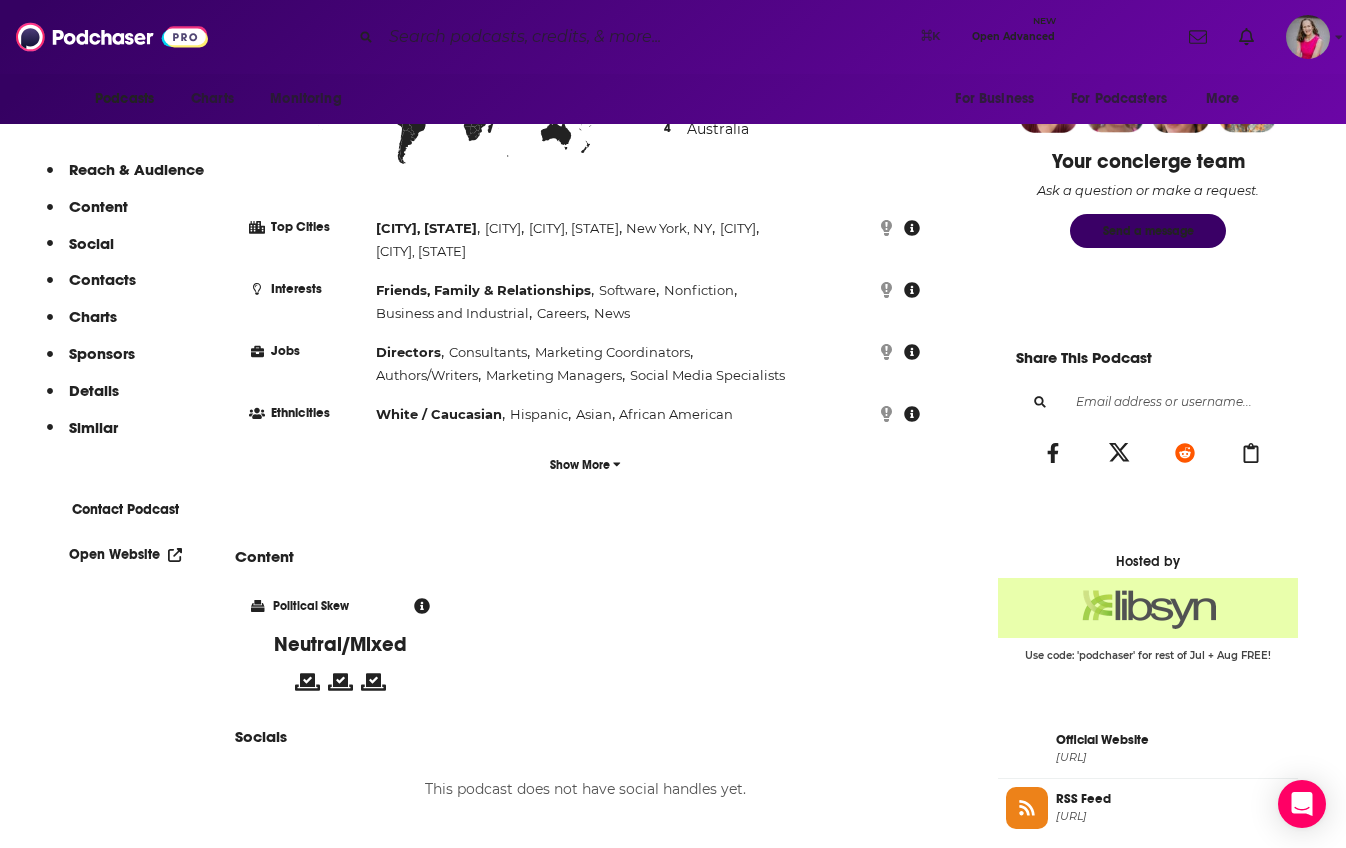 scroll, scrollTop: 1020, scrollLeft: 0, axis: vertical 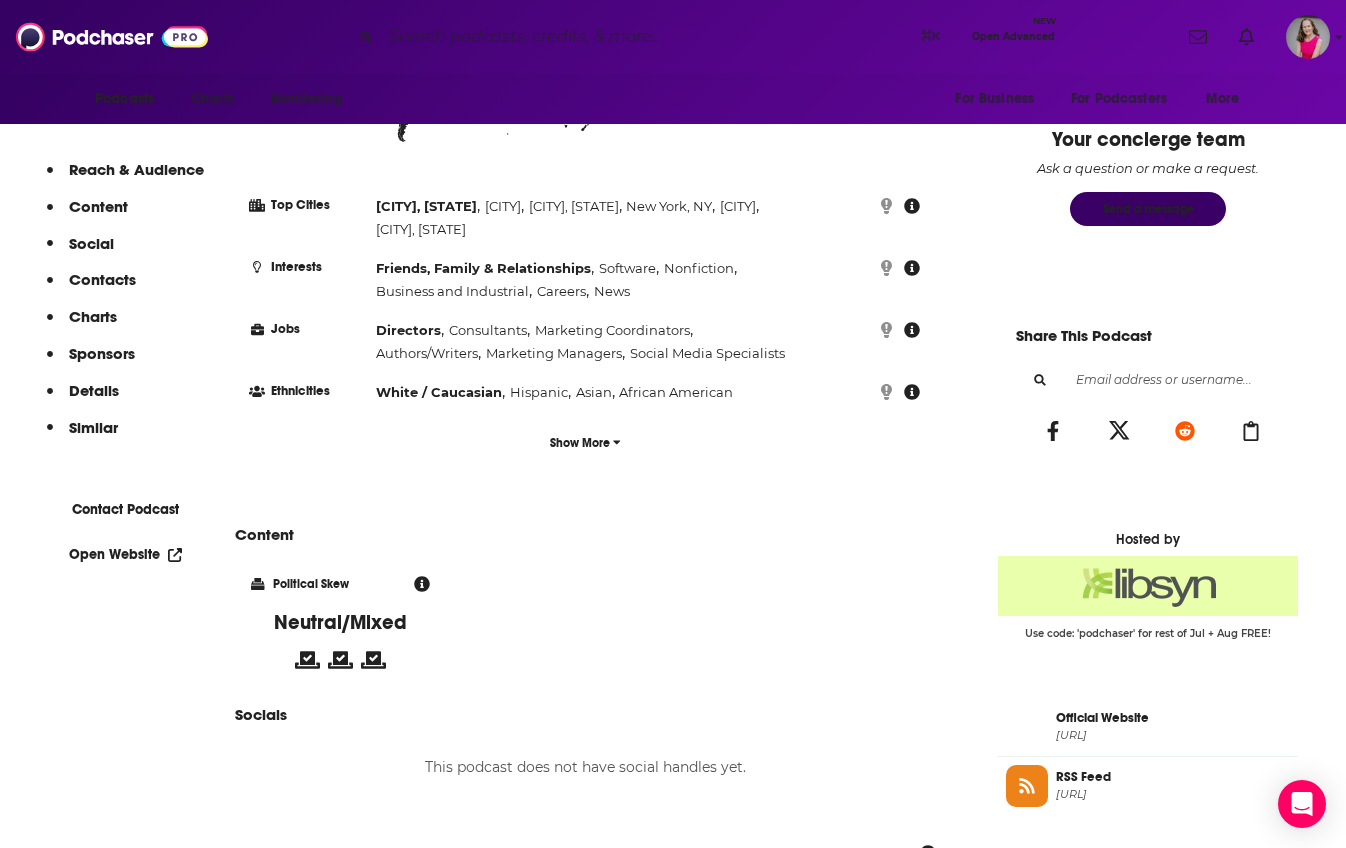click on "Open Website" at bounding box center (125, 554) 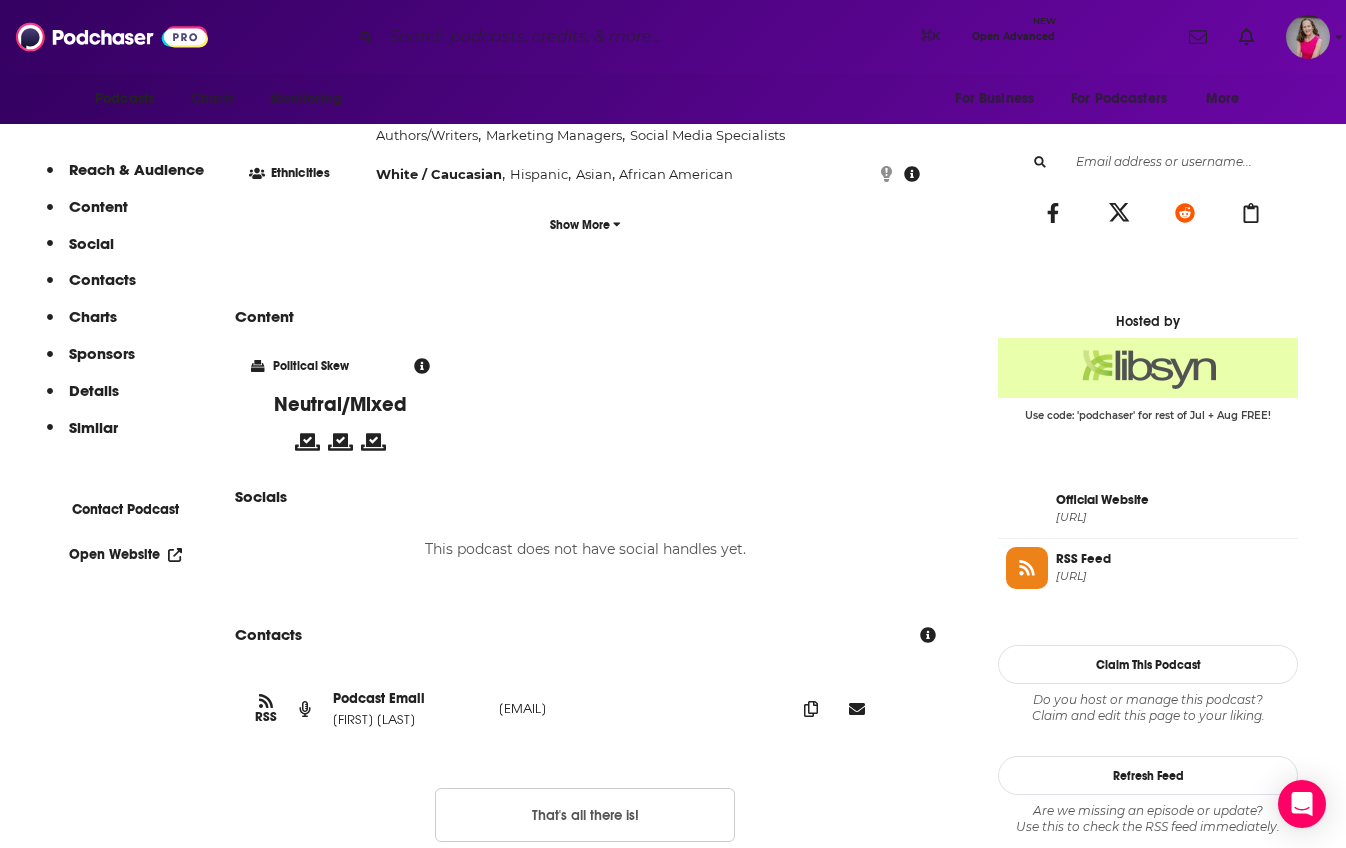 scroll, scrollTop: 1239, scrollLeft: 0, axis: vertical 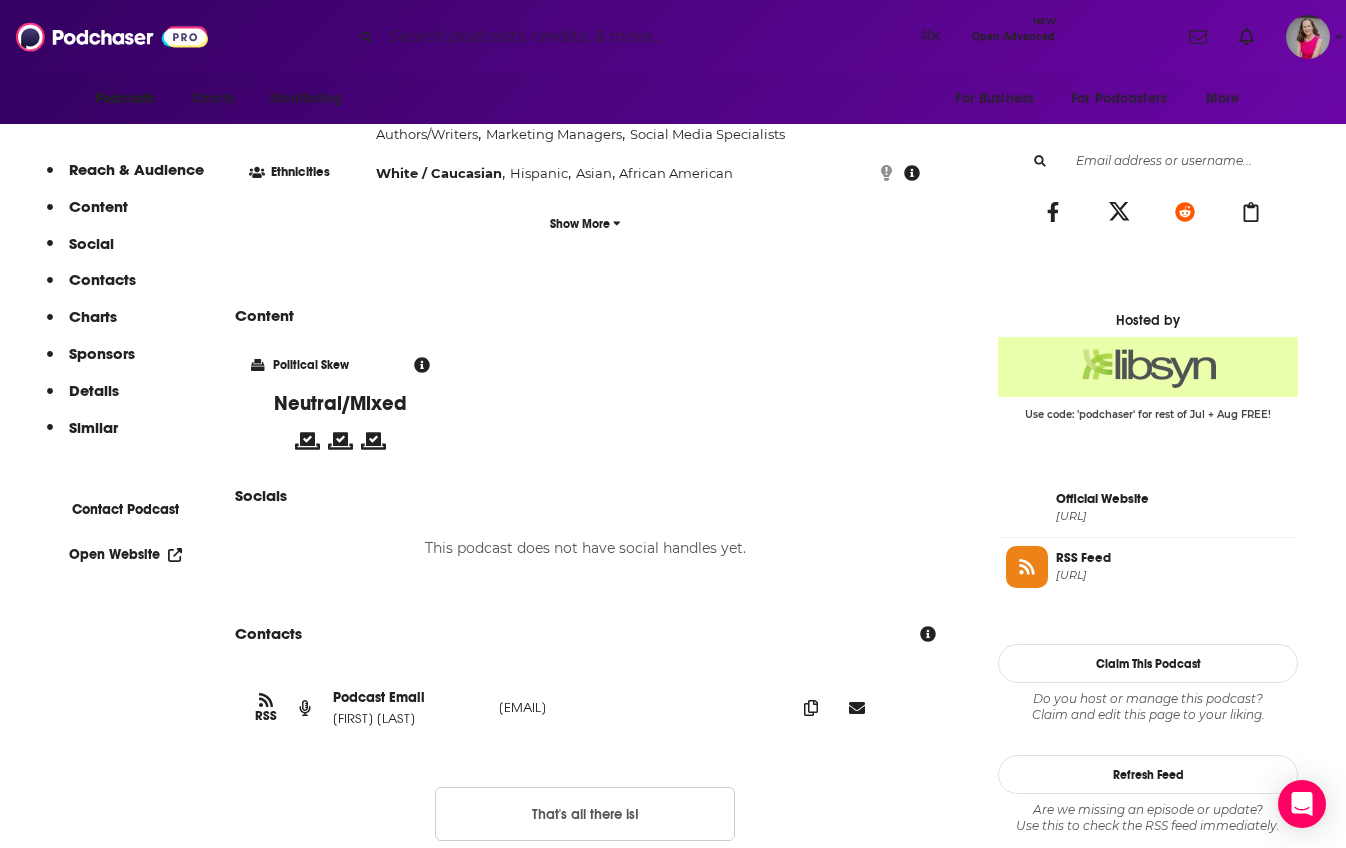 drag, startPoint x: 689, startPoint y: 719, endPoint x: 511, endPoint y: 724, distance: 178.0702 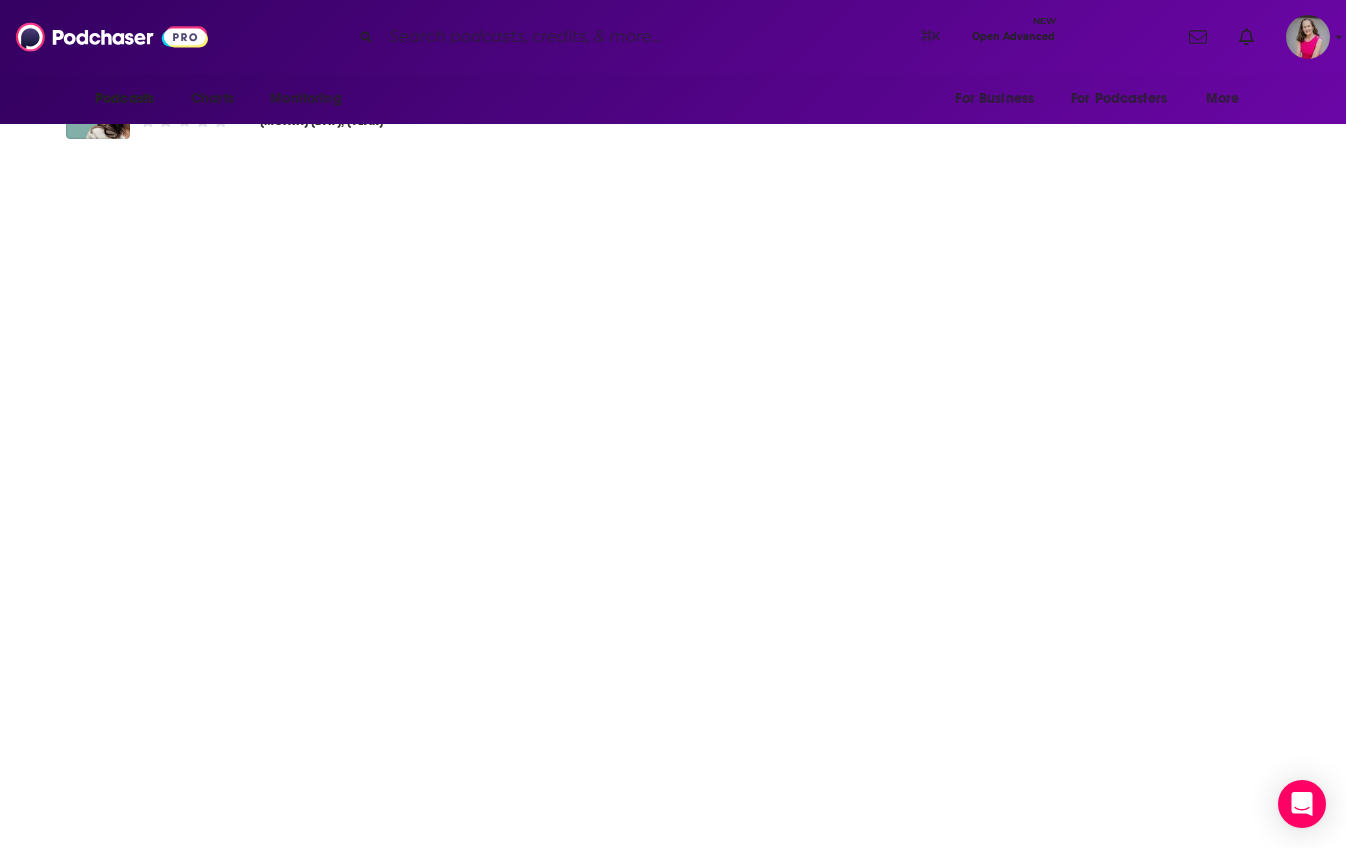 scroll, scrollTop: 0, scrollLeft: 0, axis: both 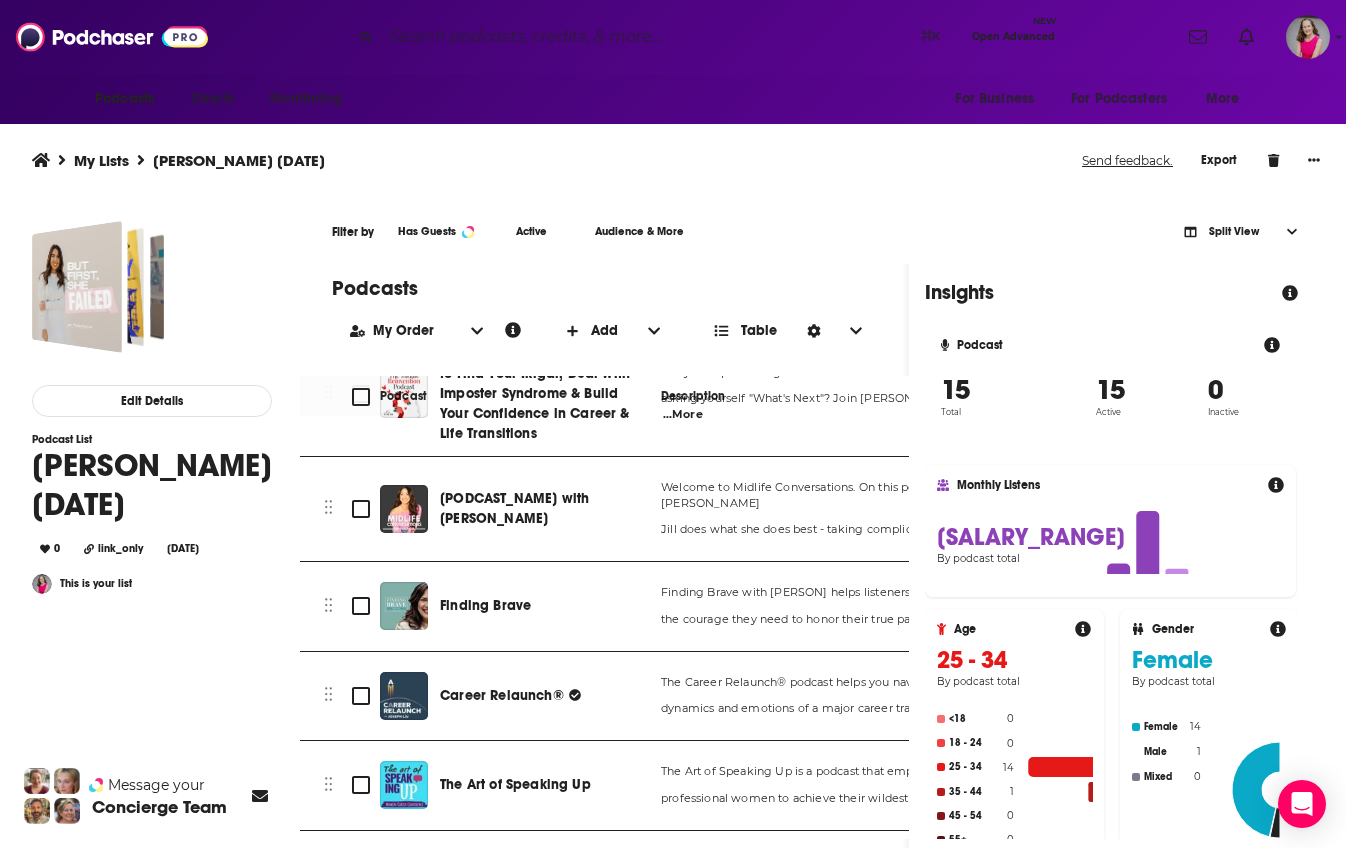 click on "Podcasts Charts Monitoring ☠️ K Open Advanced New For Business For Podcasters More Podcasts Charts Monitoring For Business For Podcasters More My Lists [PERSON] Round 5 6/10/25 Send feedback. Export Edit Details Podcast List [PERSON] Round 5 6/10/25 0 link_only Jun 13th, 2025 This is your list Message your Concierge Team Filter by Has Guests Active Audience & More Split View Podcasts Add My Order Customize Your List Order Select the “My Order” sort and remove all filters to enable drag-and-drop reordering. Add Table Move Podcast Description Categories Reach (Monthly) Reach (Episode) Contacts Your Notes BUT FIRST, SHE FAILED - Career Growth, Women Entrepreneurs, Overcoming Imposter Syndrome, Growth Mindset, Confidence Do you ever struggle with imposter syndrome when it comes to your career or business? Wish you had u ...More Business Entrepreneur Education 45 Under 2.4k Under 1.4k 2 Contacts Coffee With Convery Explore how success isn’t just about climbing the ...More Business Careers 48" at bounding box center (673, 421) 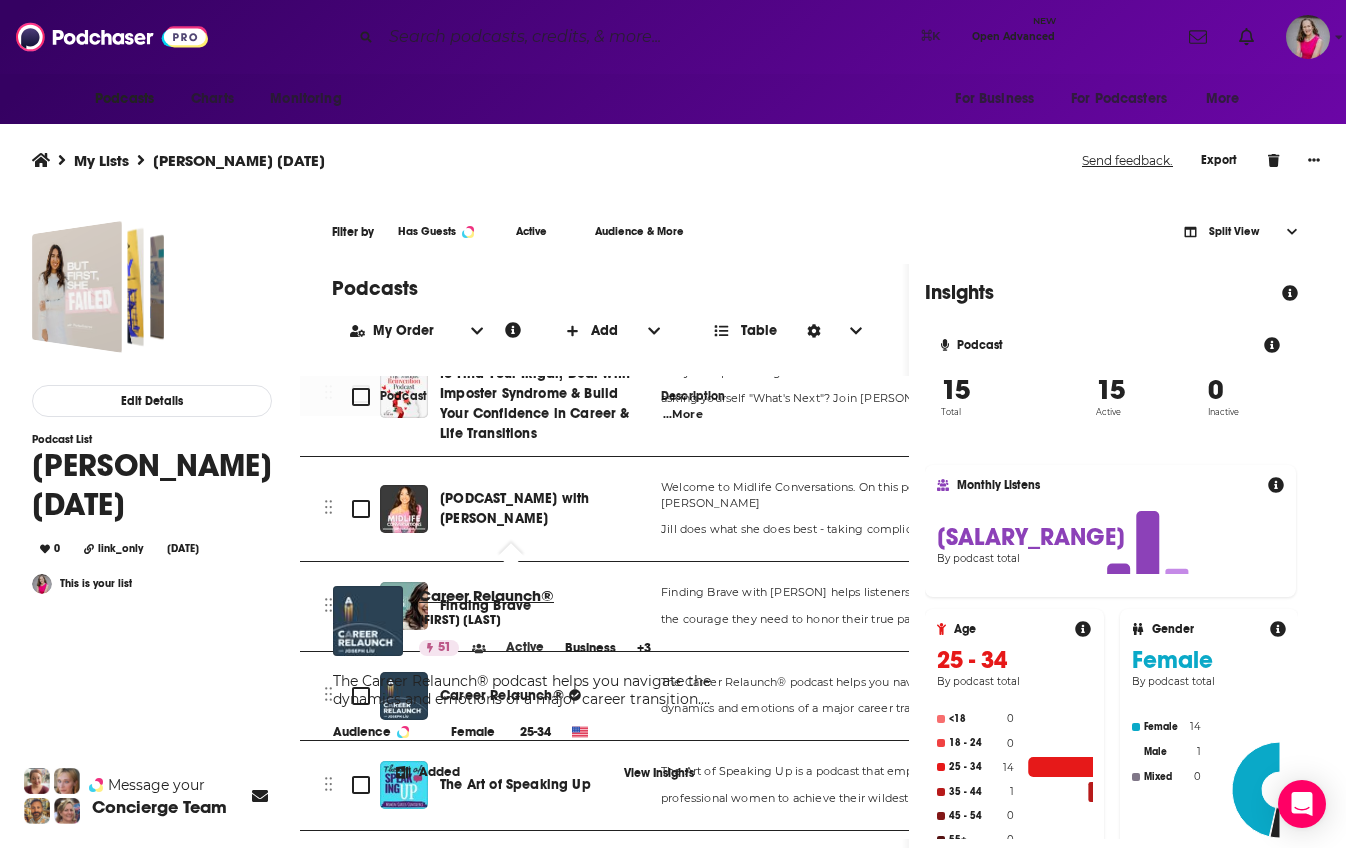 click on "Career Relaunch®" at bounding box center [498, 595] 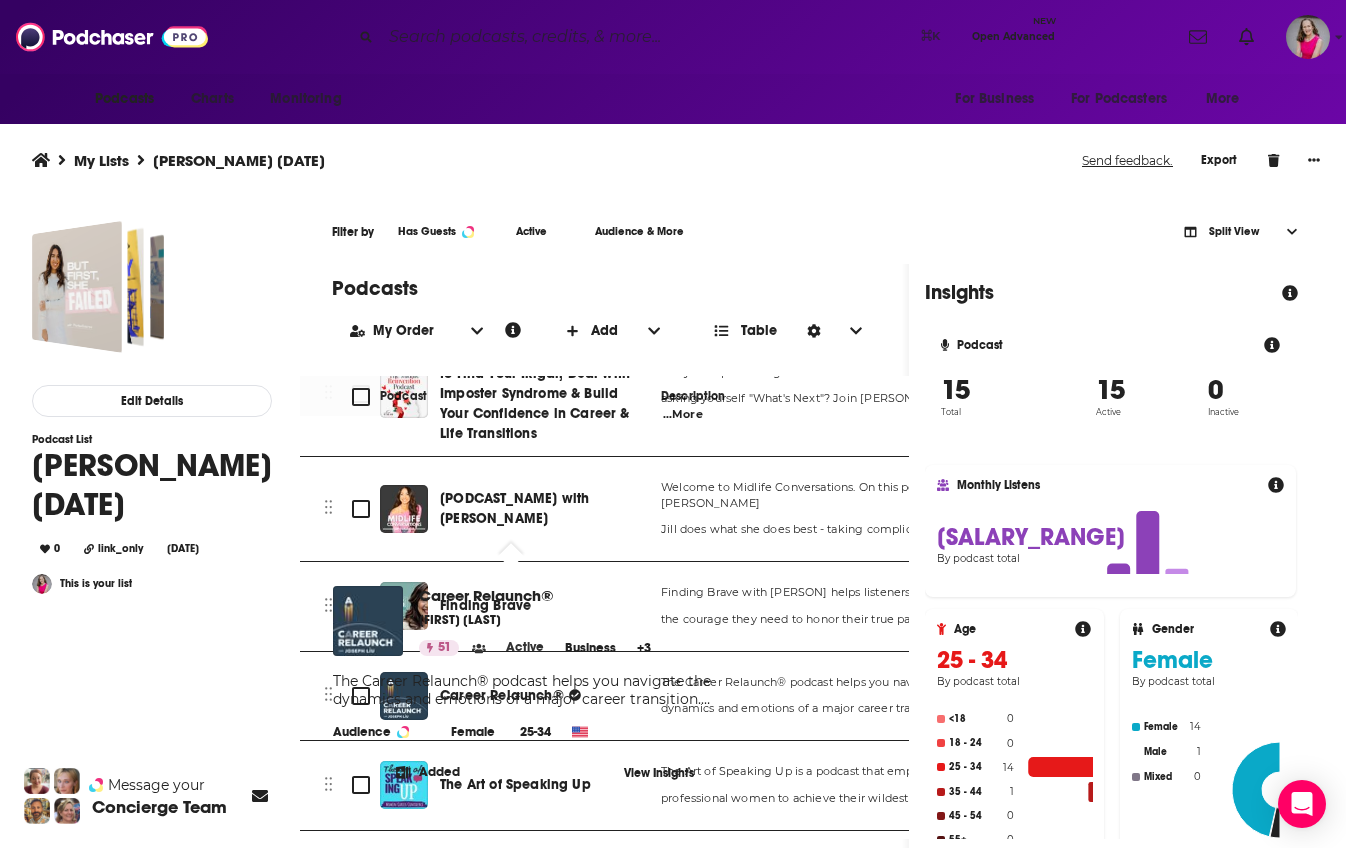 scroll, scrollTop: 0, scrollLeft: 0, axis: both 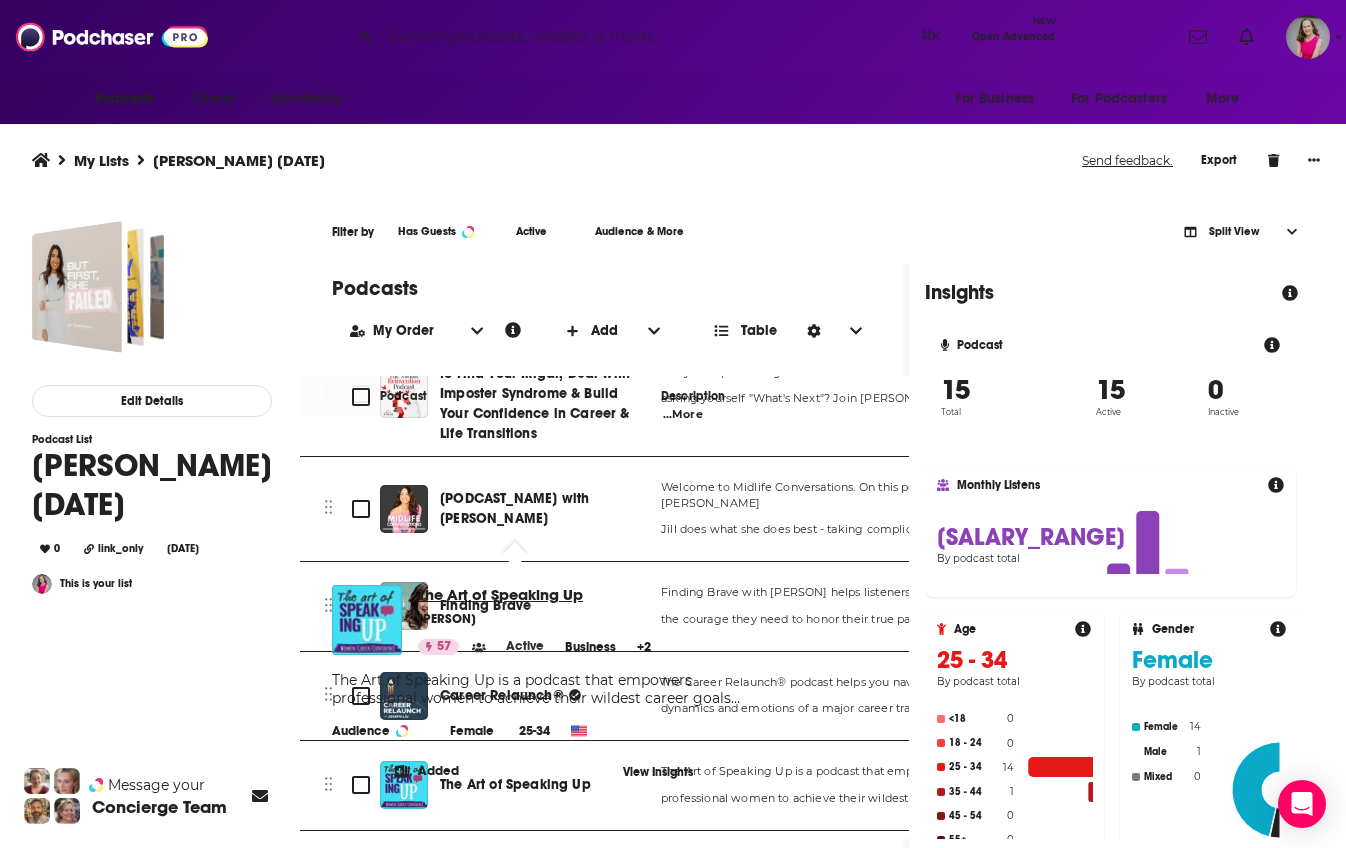 click on "The Art of Speaking Up" at bounding box center [538, 594] 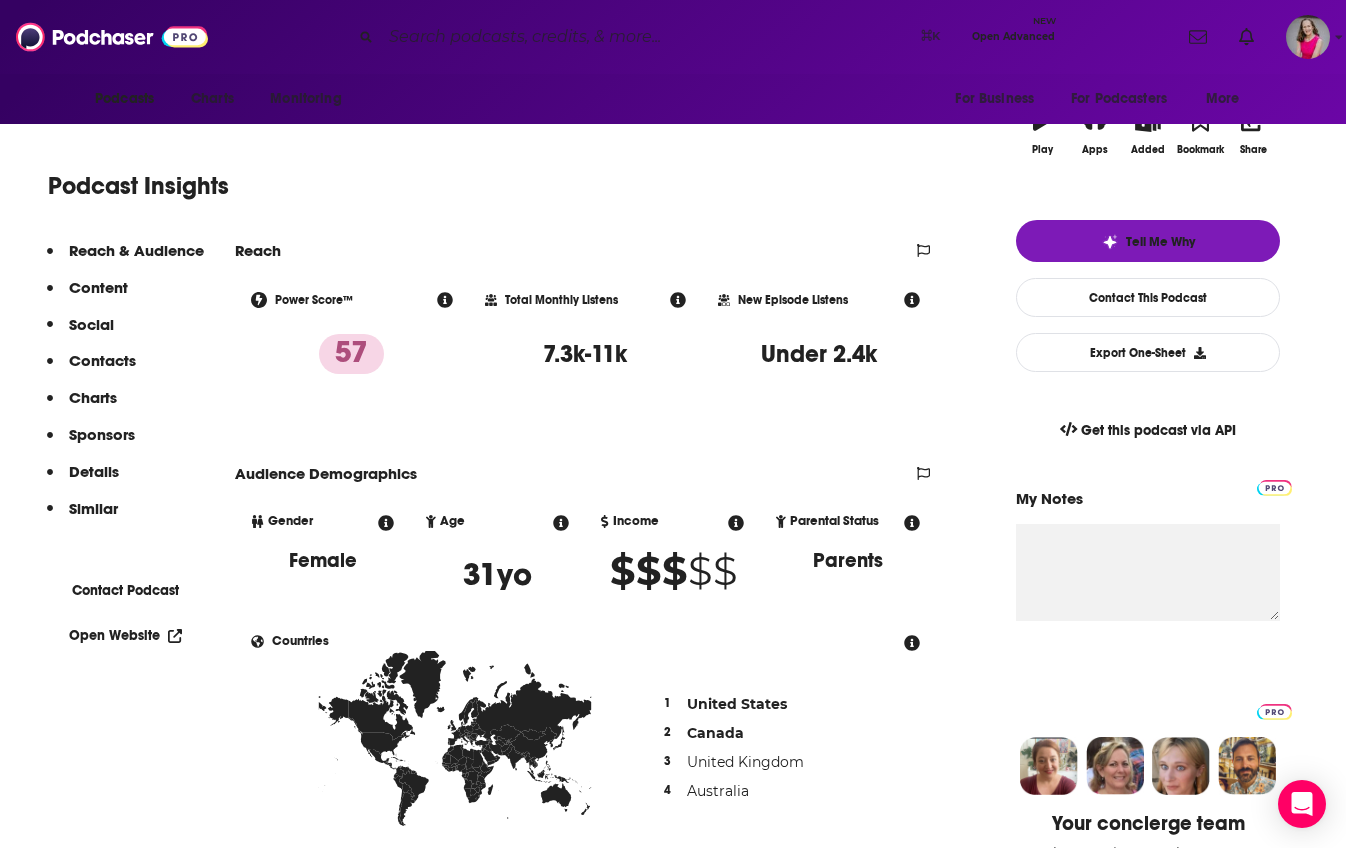 scroll, scrollTop: 0, scrollLeft: 0, axis: both 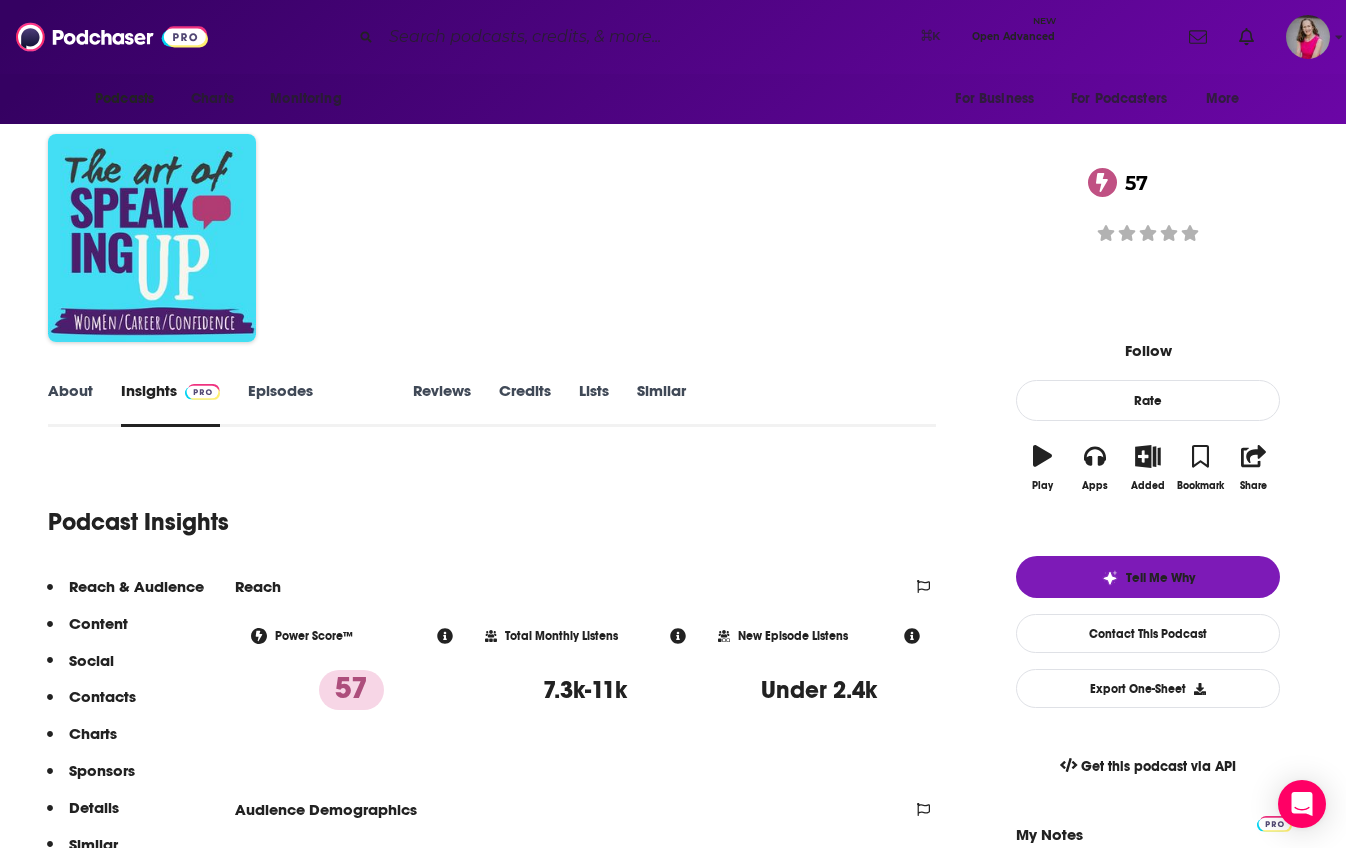 click on "About" at bounding box center [70, 404] 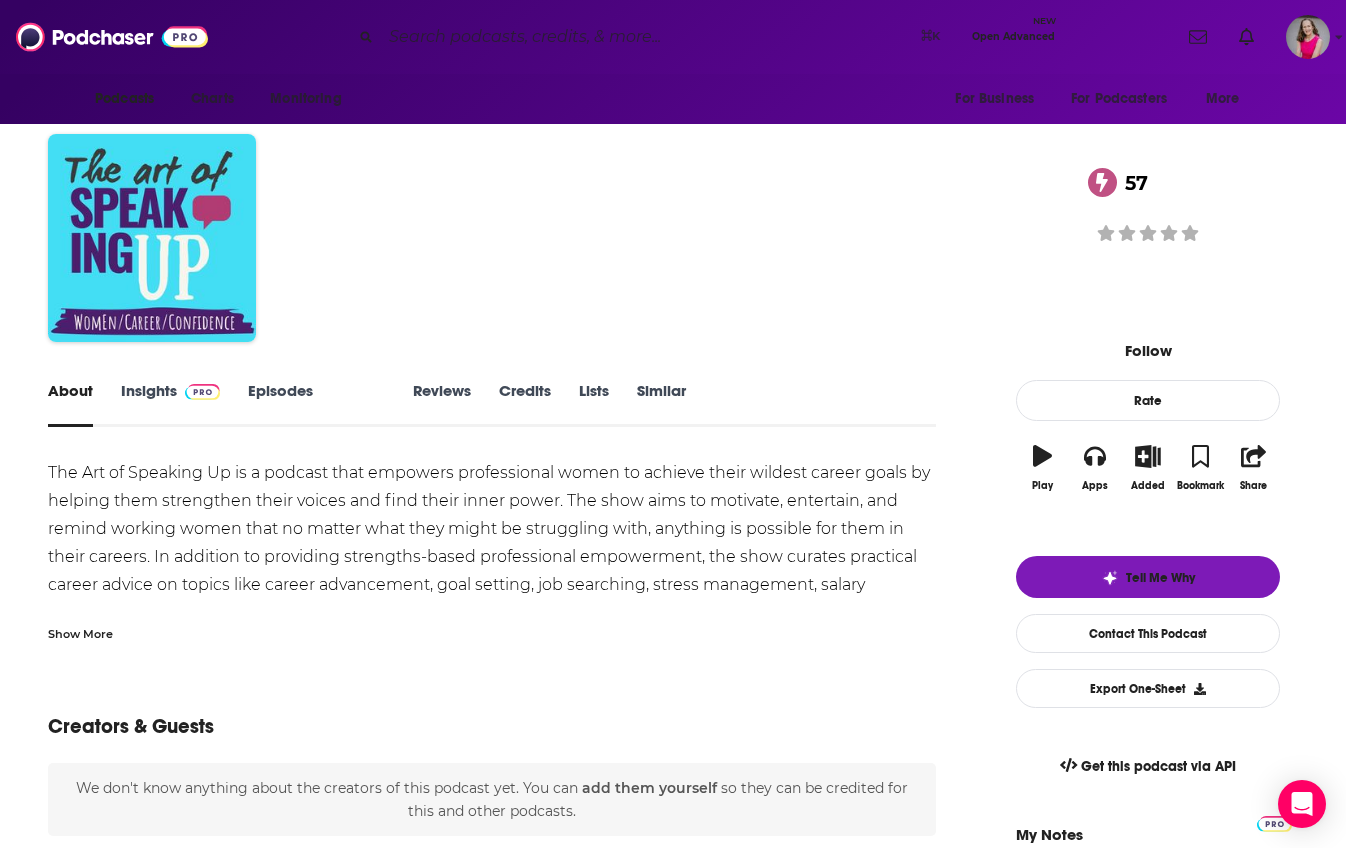 click on "Show More" at bounding box center [80, 632] 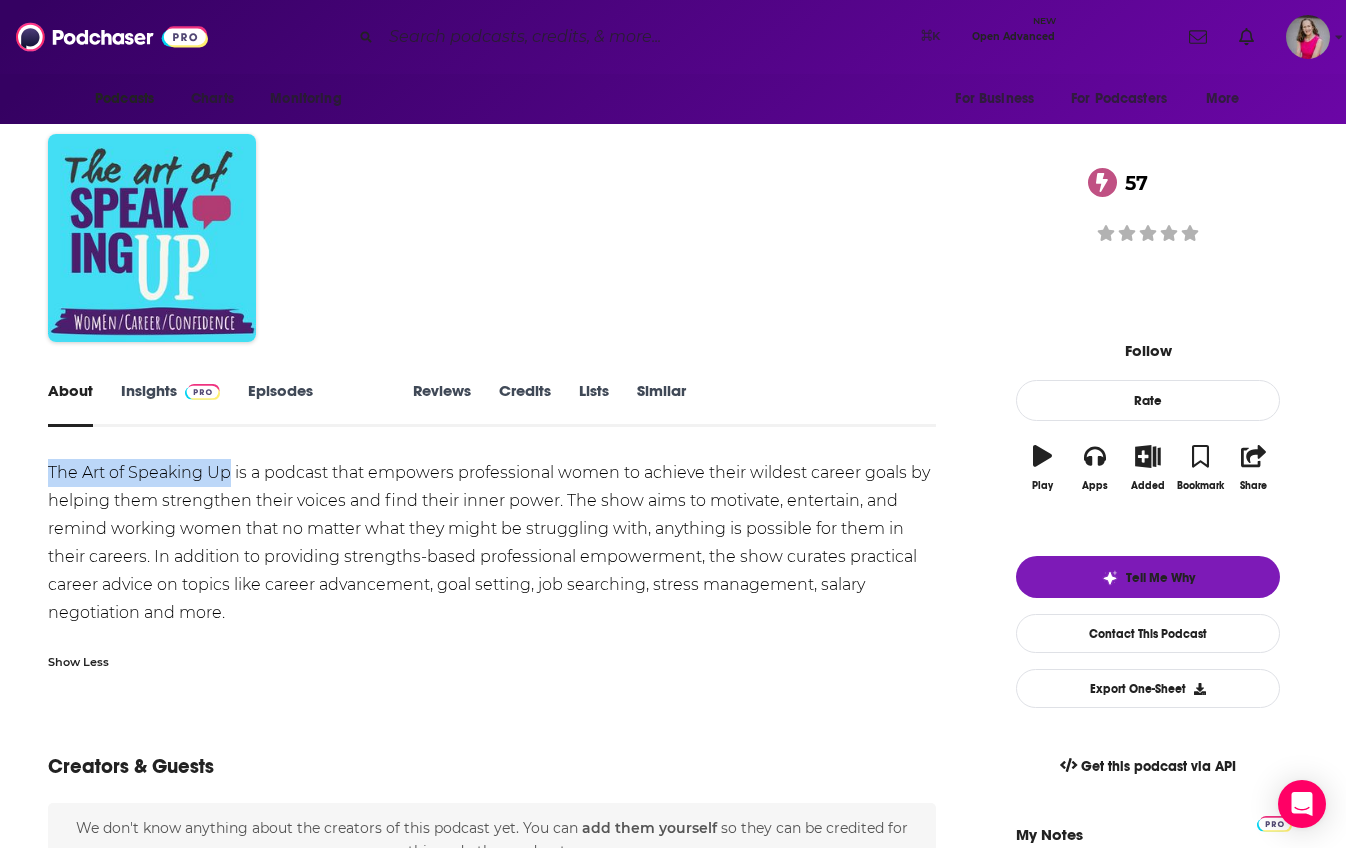 drag, startPoint x: 266, startPoint y: 472, endPoint x: 83, endPoint y: 479, distance: 183.13383 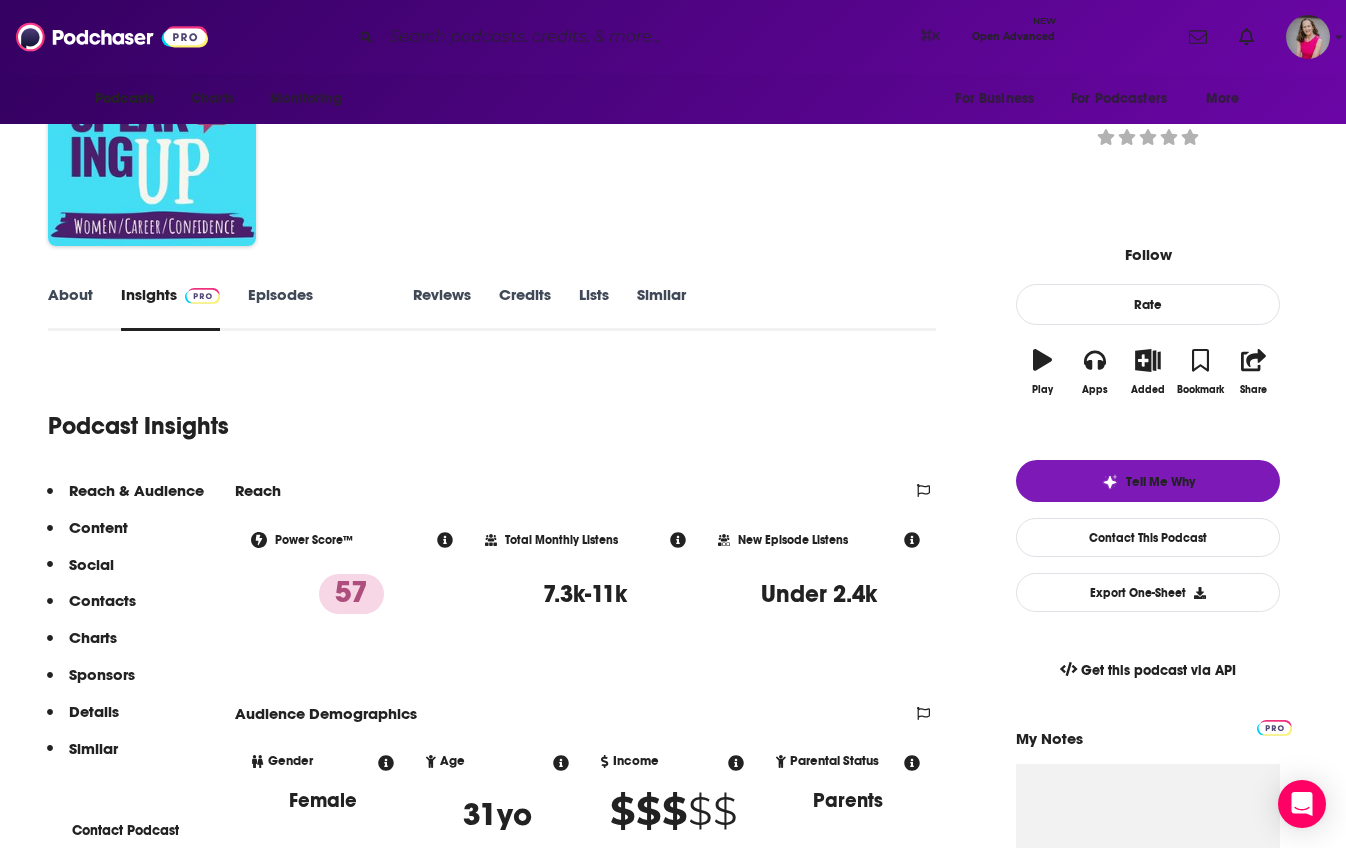 scroll, scrollTop: 290, scrollLeft: 0, axis: vertical 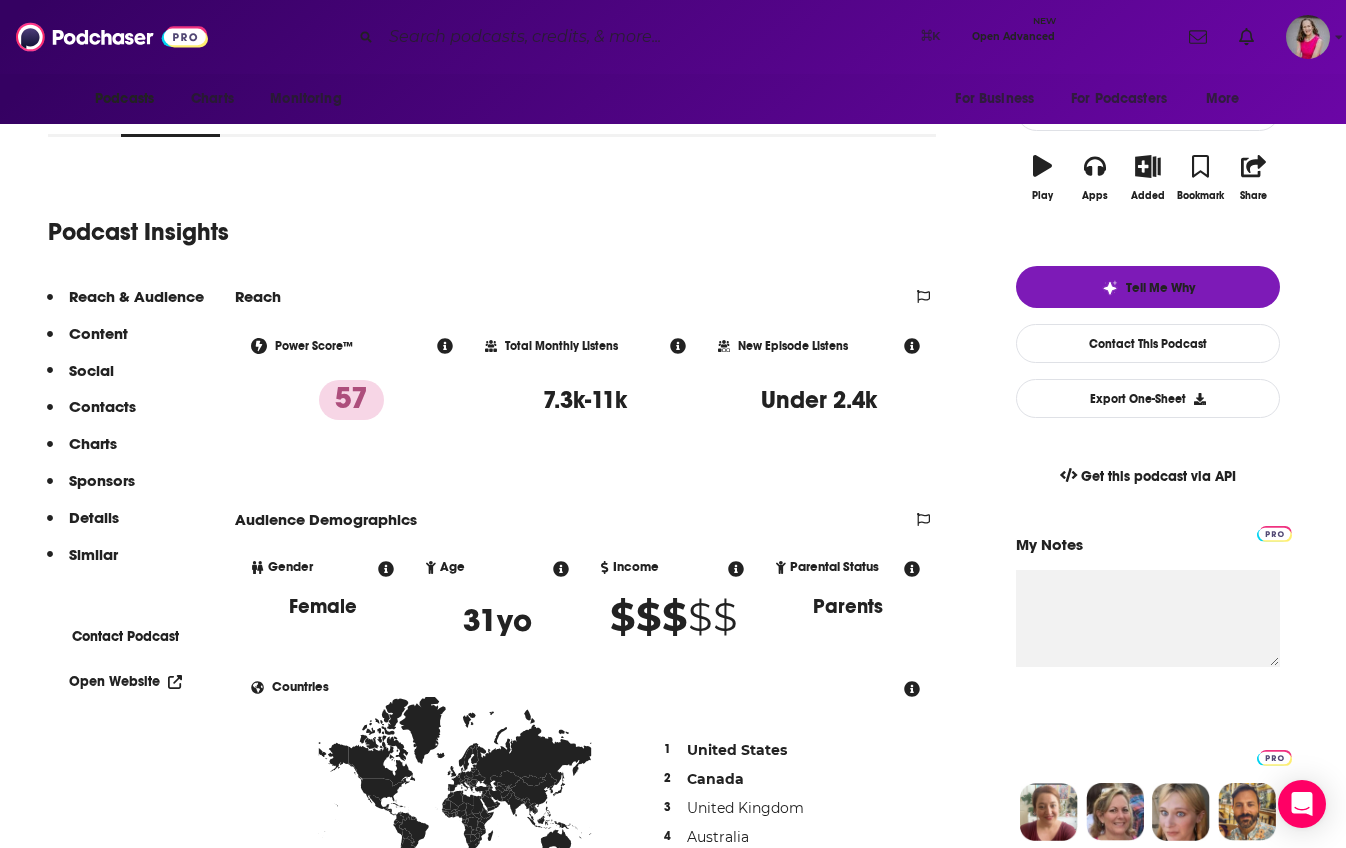 click on "Open Website" at bounding box center (125, 681) 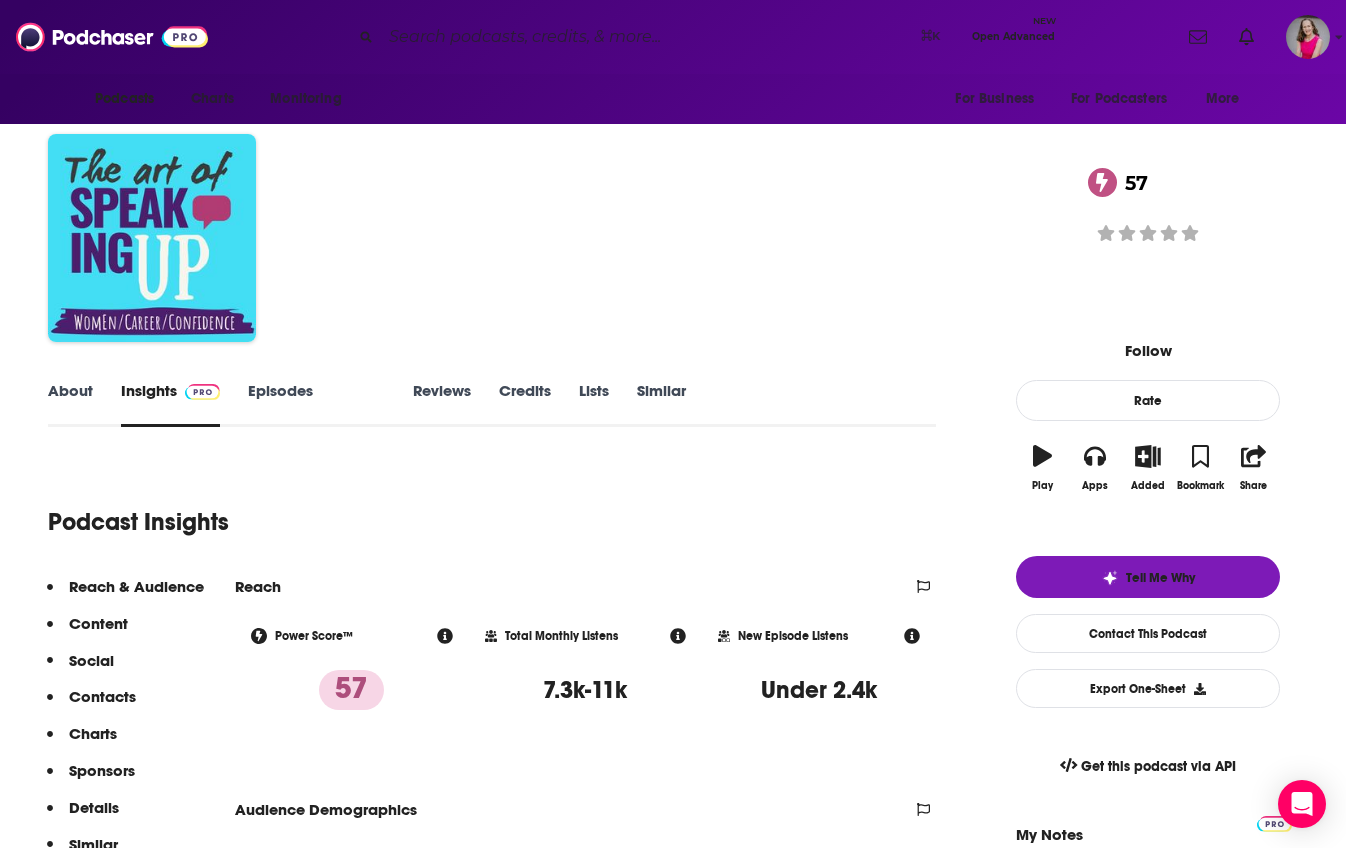 click on "About" at bounding box center (70, 404) 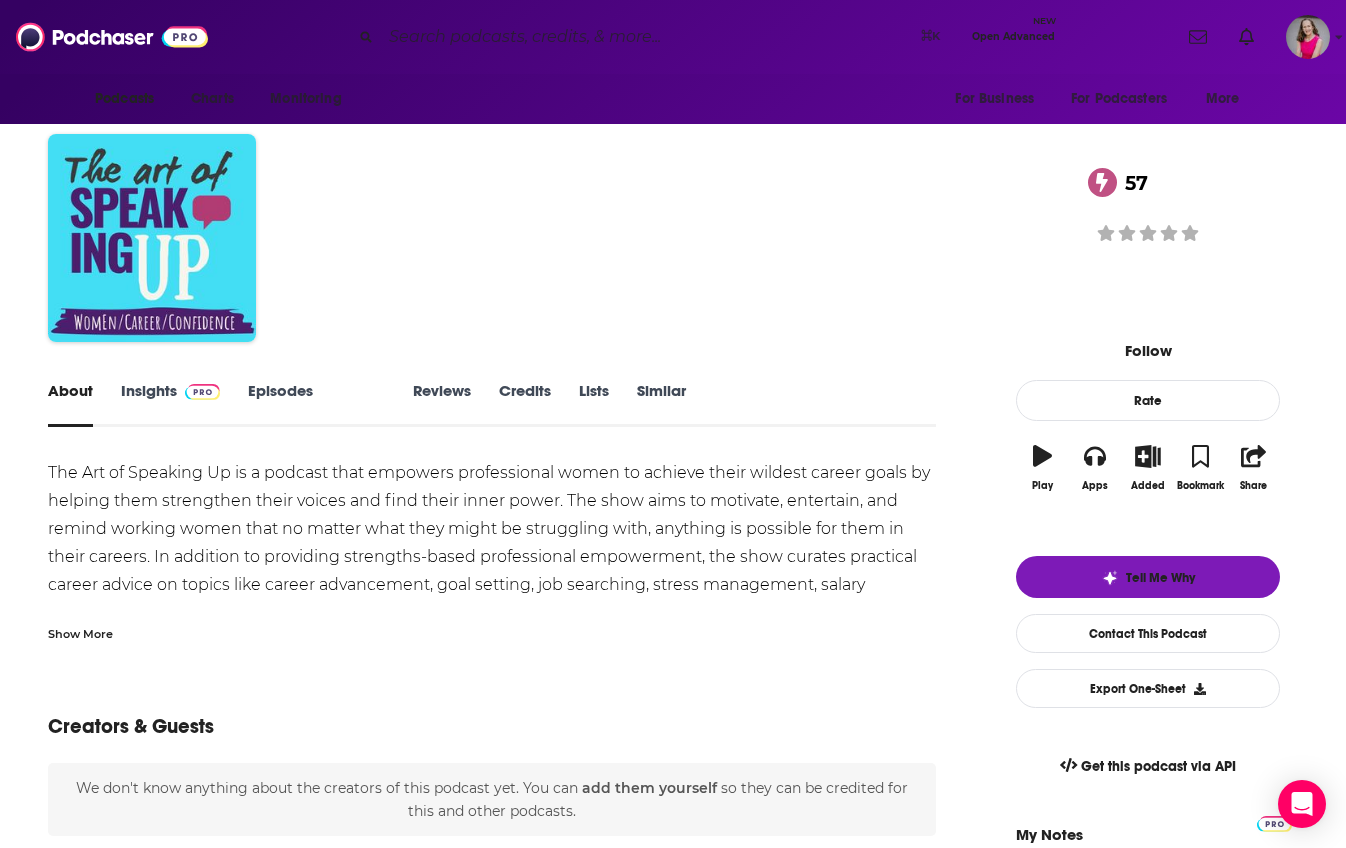 click on "Show More" at bounding box center [80, 632] 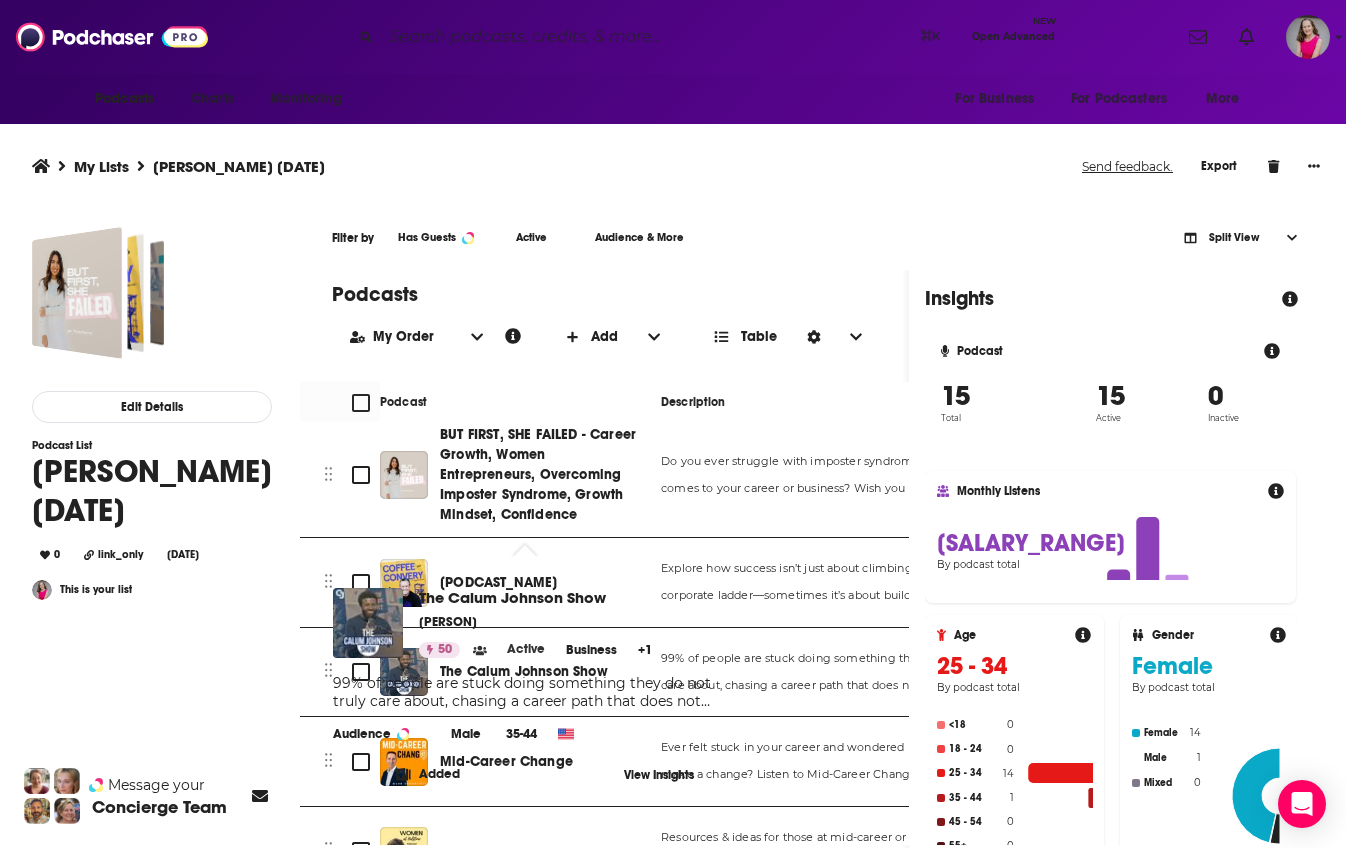 scroll, scrollTop: 389, scrollLeft: 0, axis: vertical 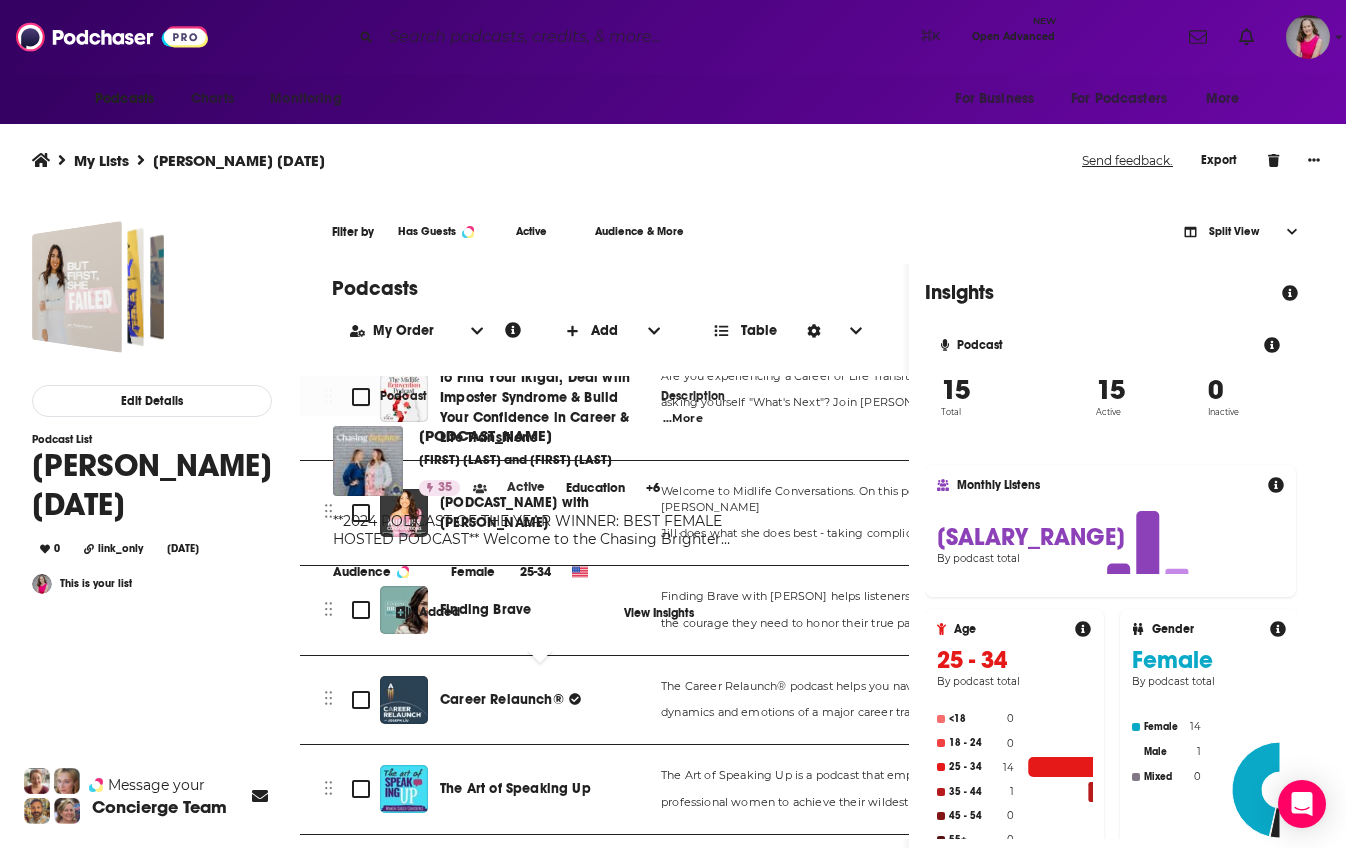 click on "[PODCAST_NAME]" at bounding box center [498, 886] 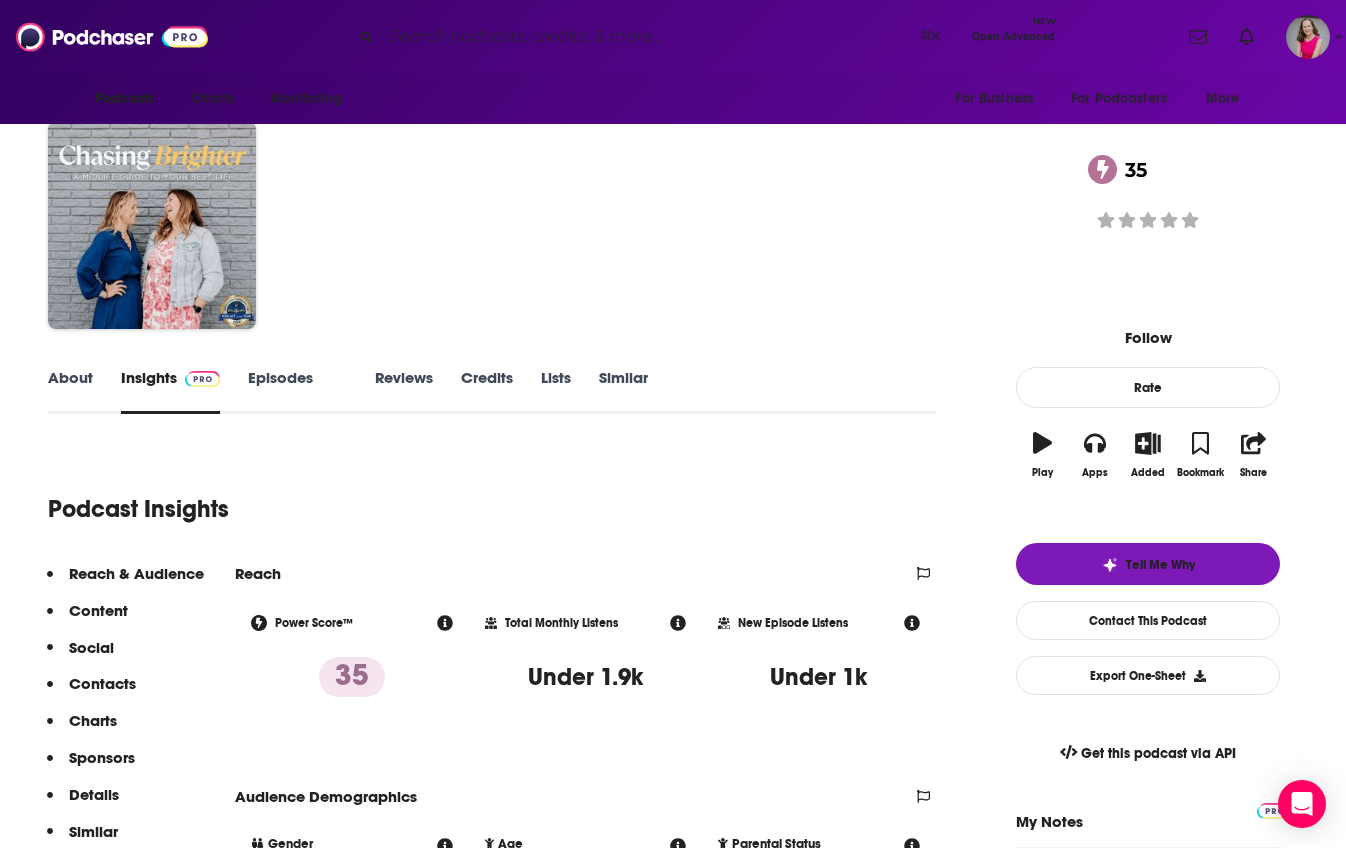 scroll, scrollTop: 0, scrollLeft: 0, axis: both 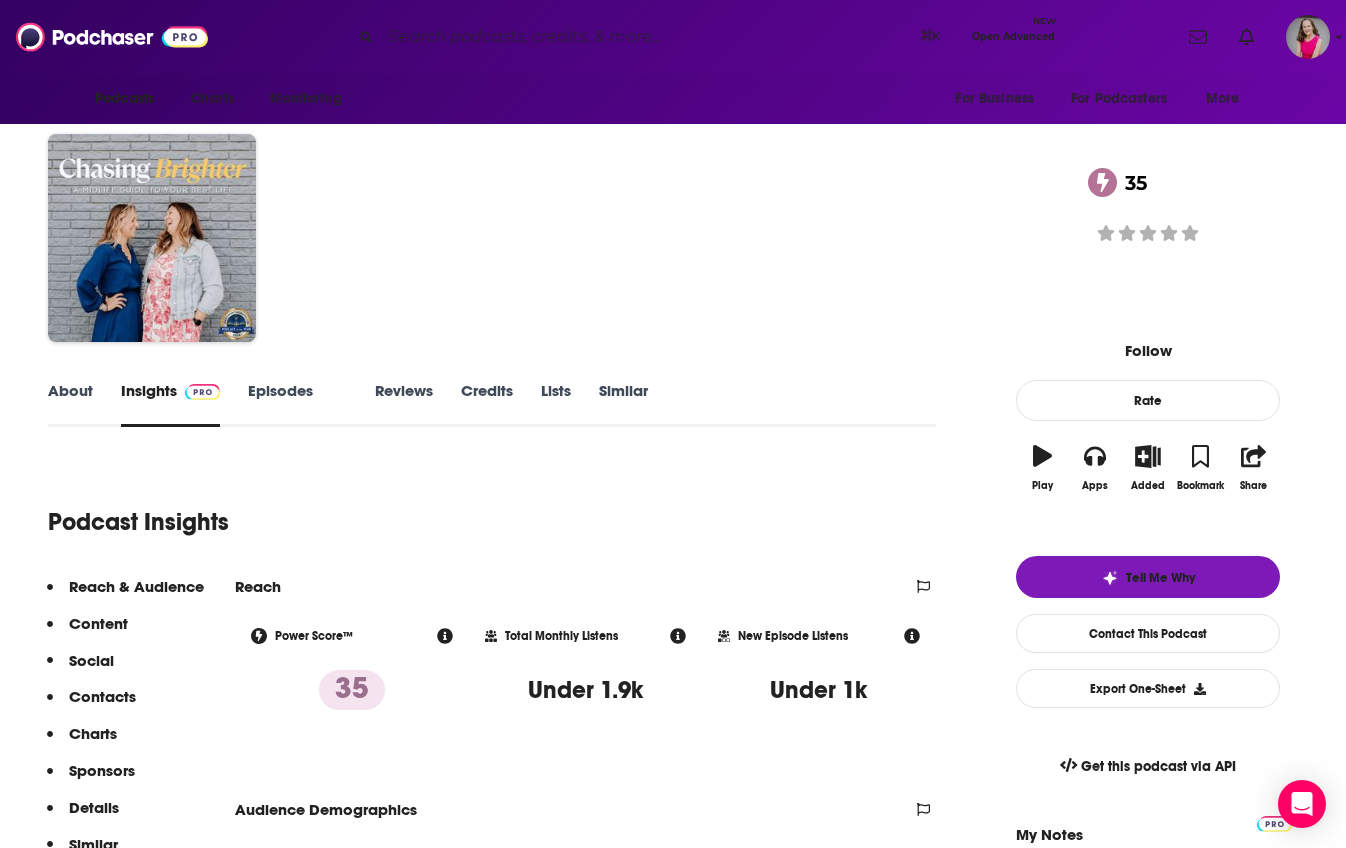 click on "About" at bounding box center [70, 404] 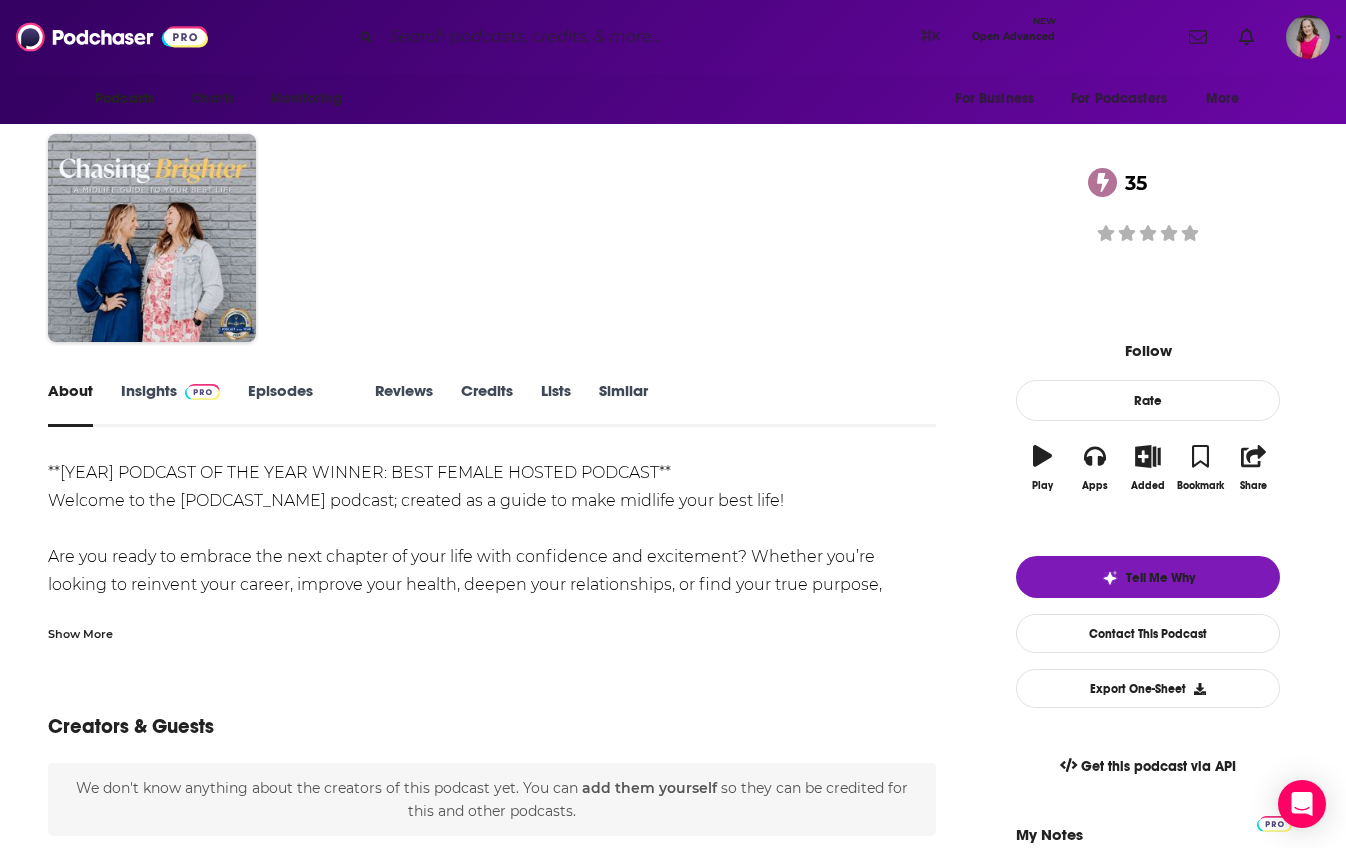click on "Show More" at bounding box center [80, 632] 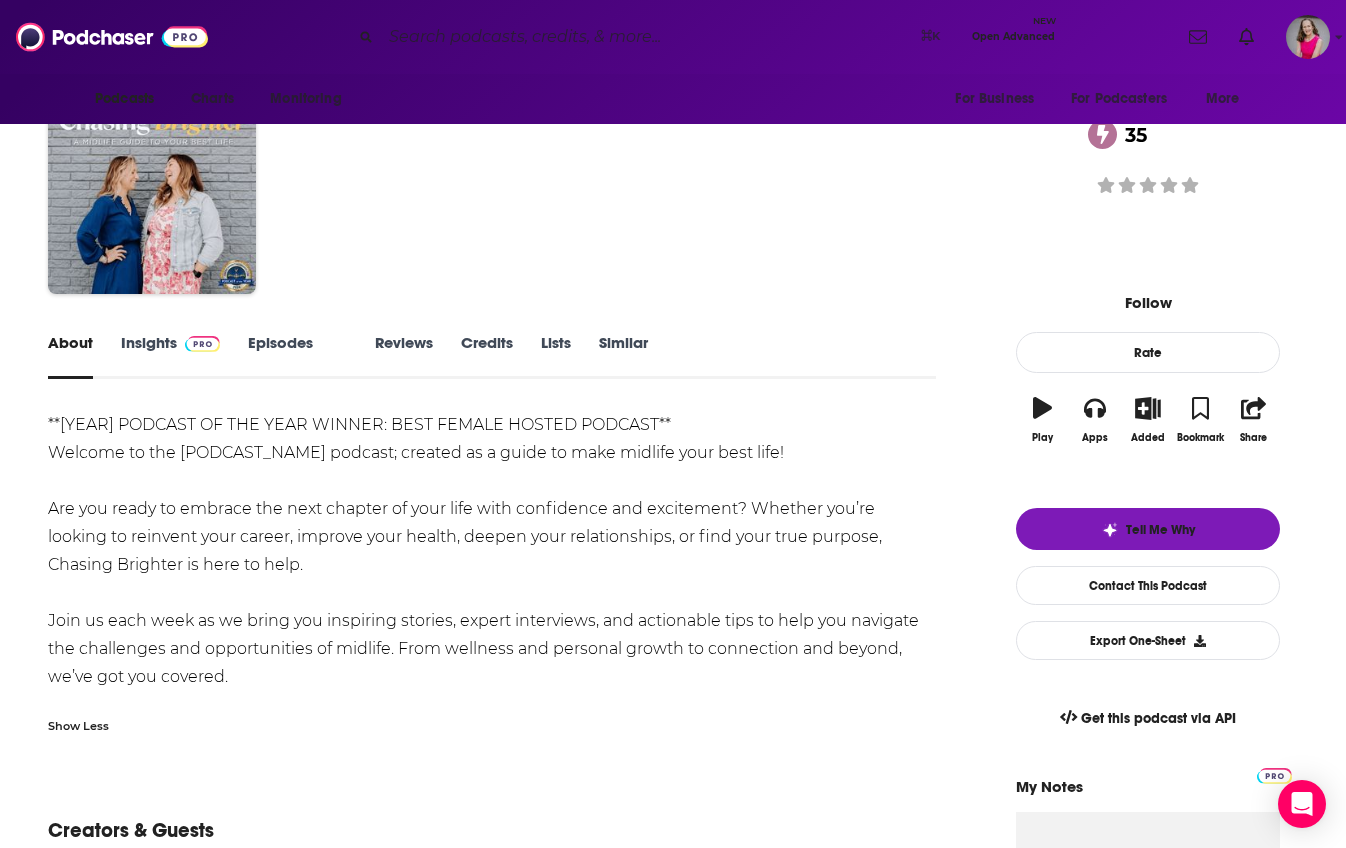 scroll, scrollTop: 0, scrollLeft: 0, axis: both 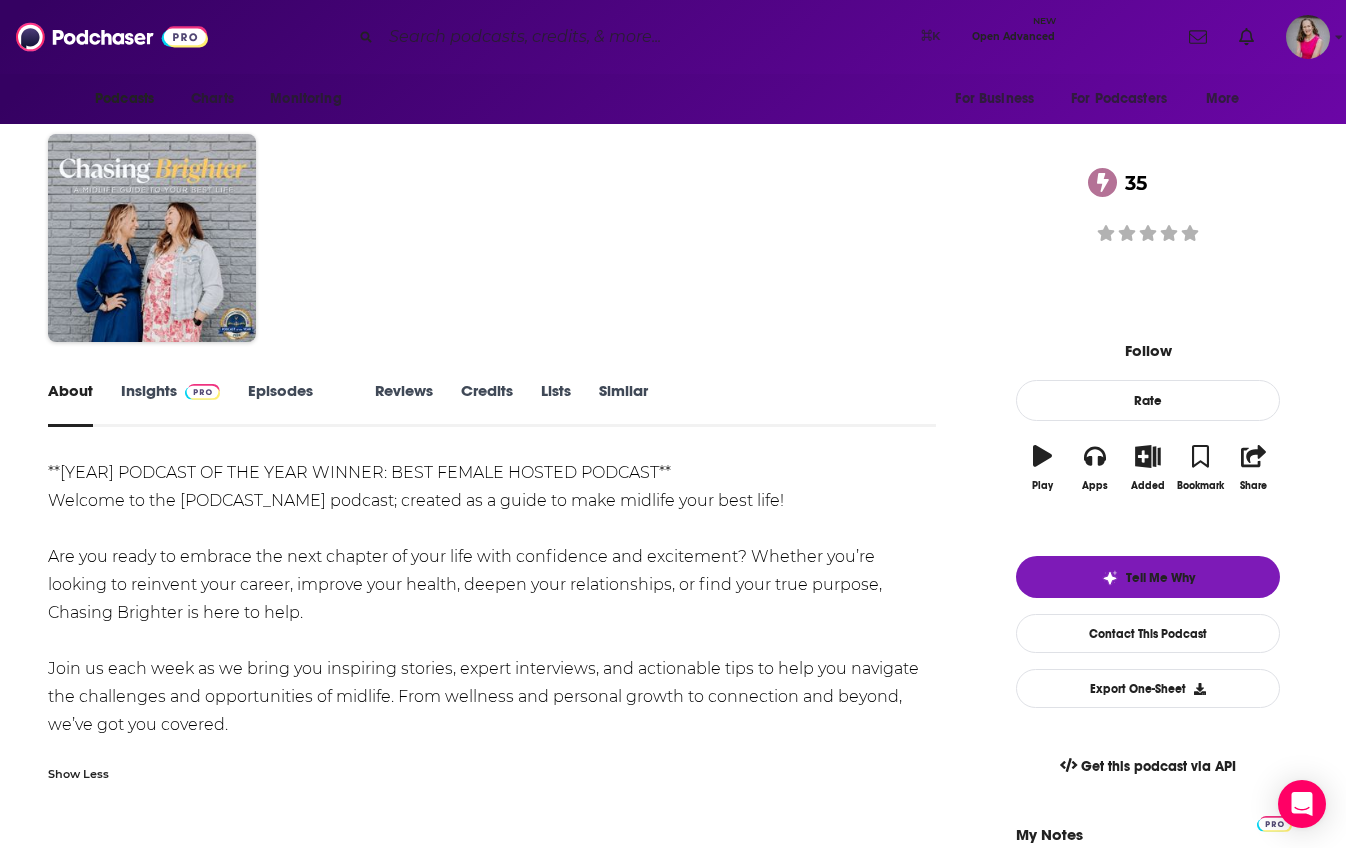 click on "Insights" at bounding box center [170, 404] 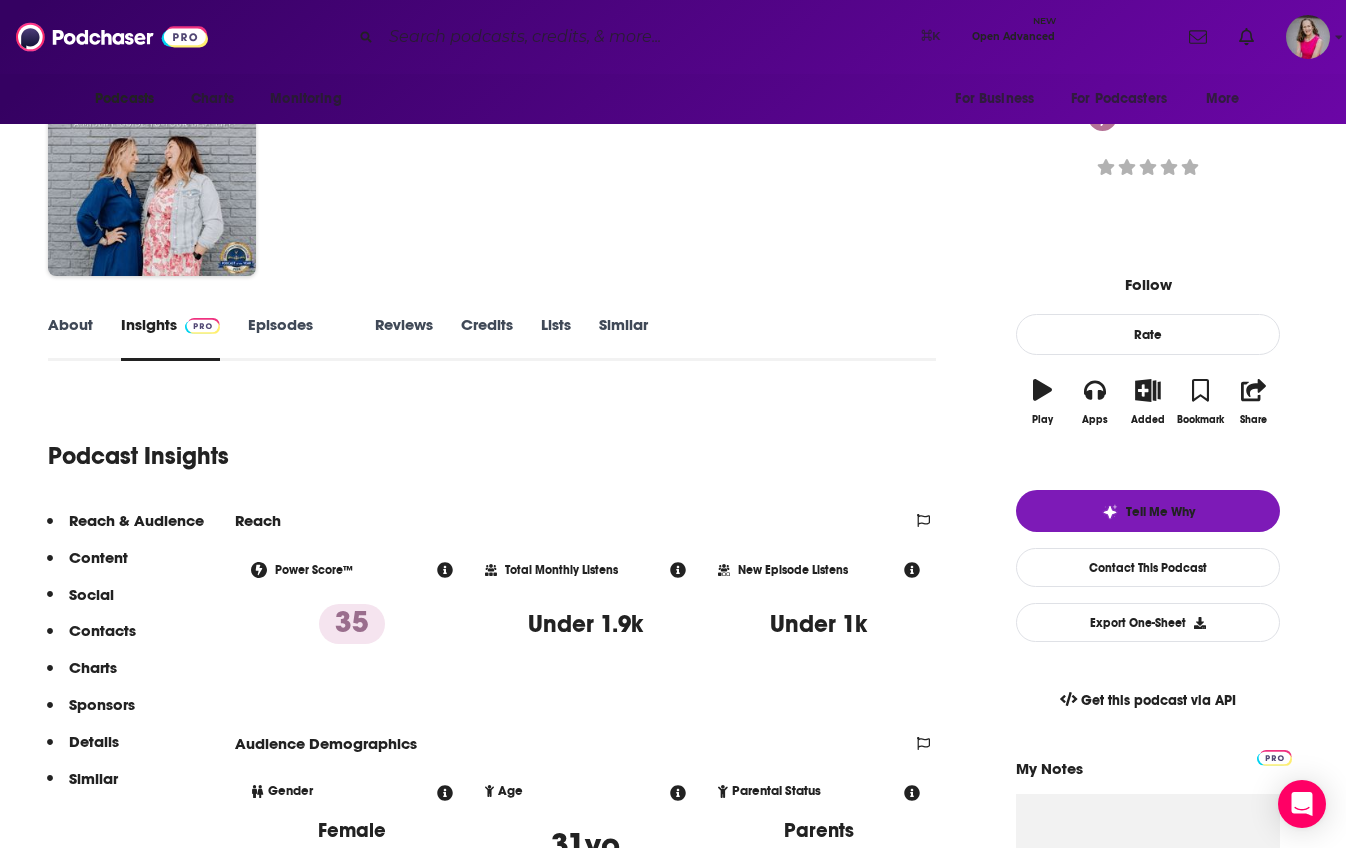 scroll, scrollTop: 0, scrollLeft: 0, axis: both 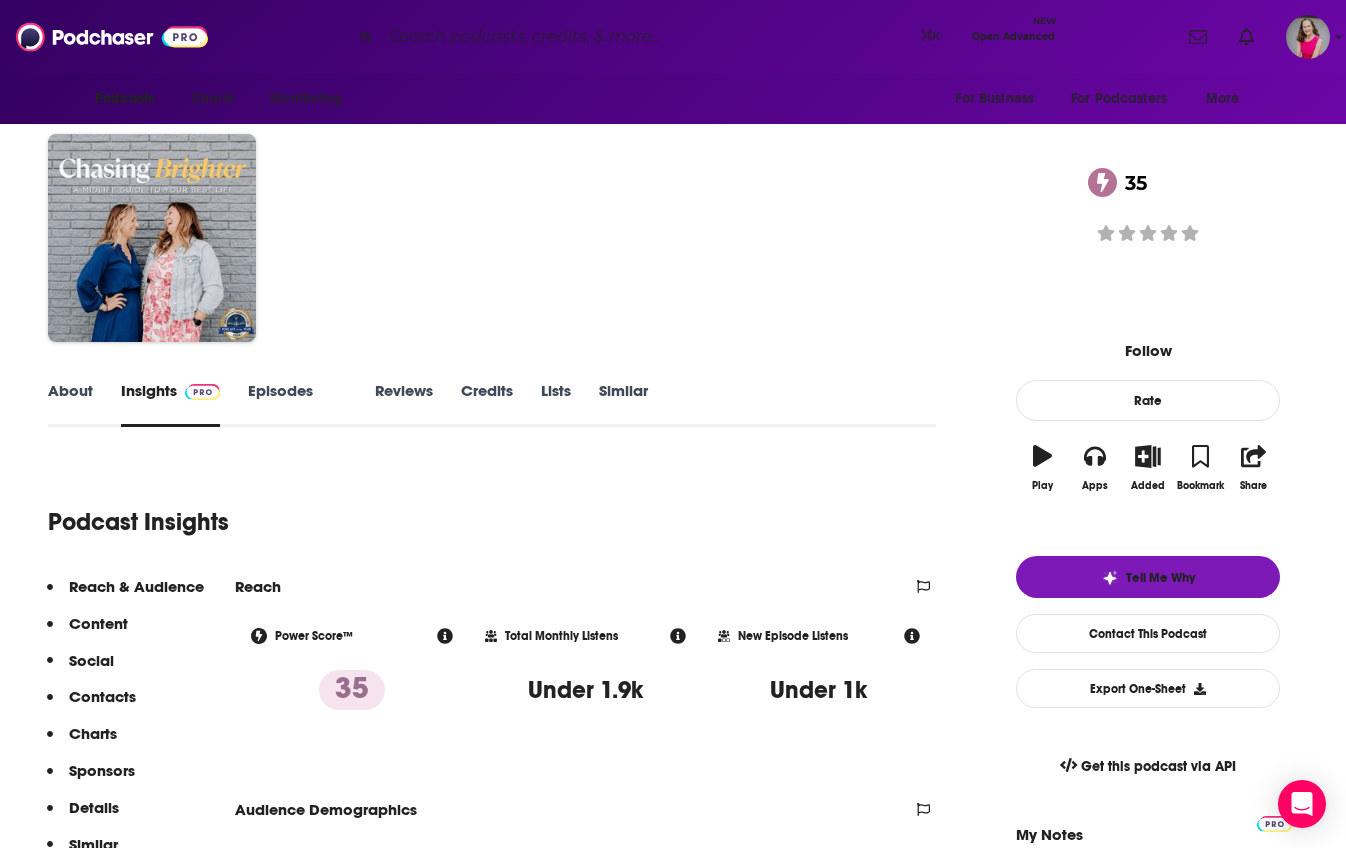 click on "About" at bounding box center [70, 404] 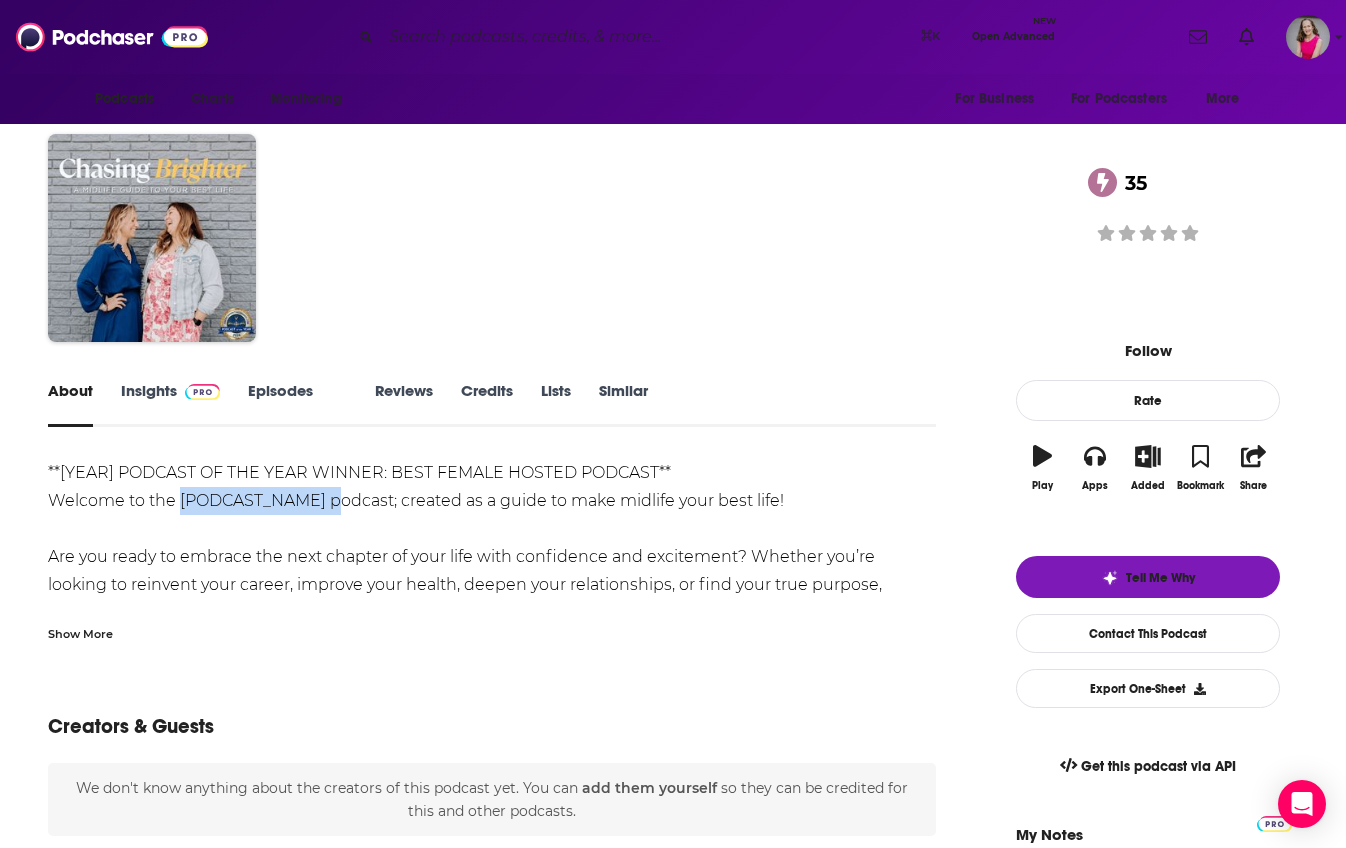 drag, startPoint x: 347, startPoint y: 505, endPoint x: 215, endPoint y: 508, distance: 132.03409 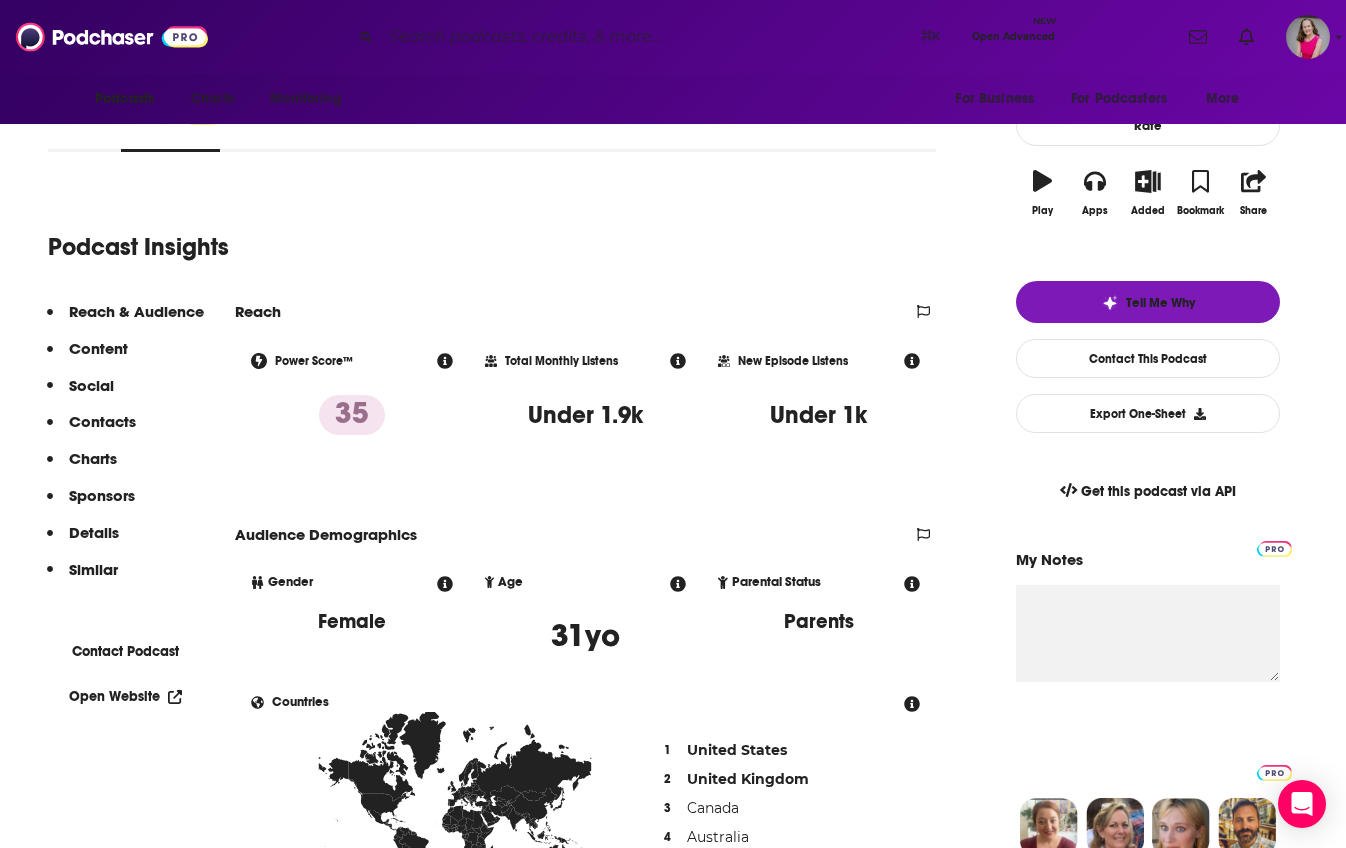 scroll, scrollTop: 422, scrollLeft: 0, axis: vertical 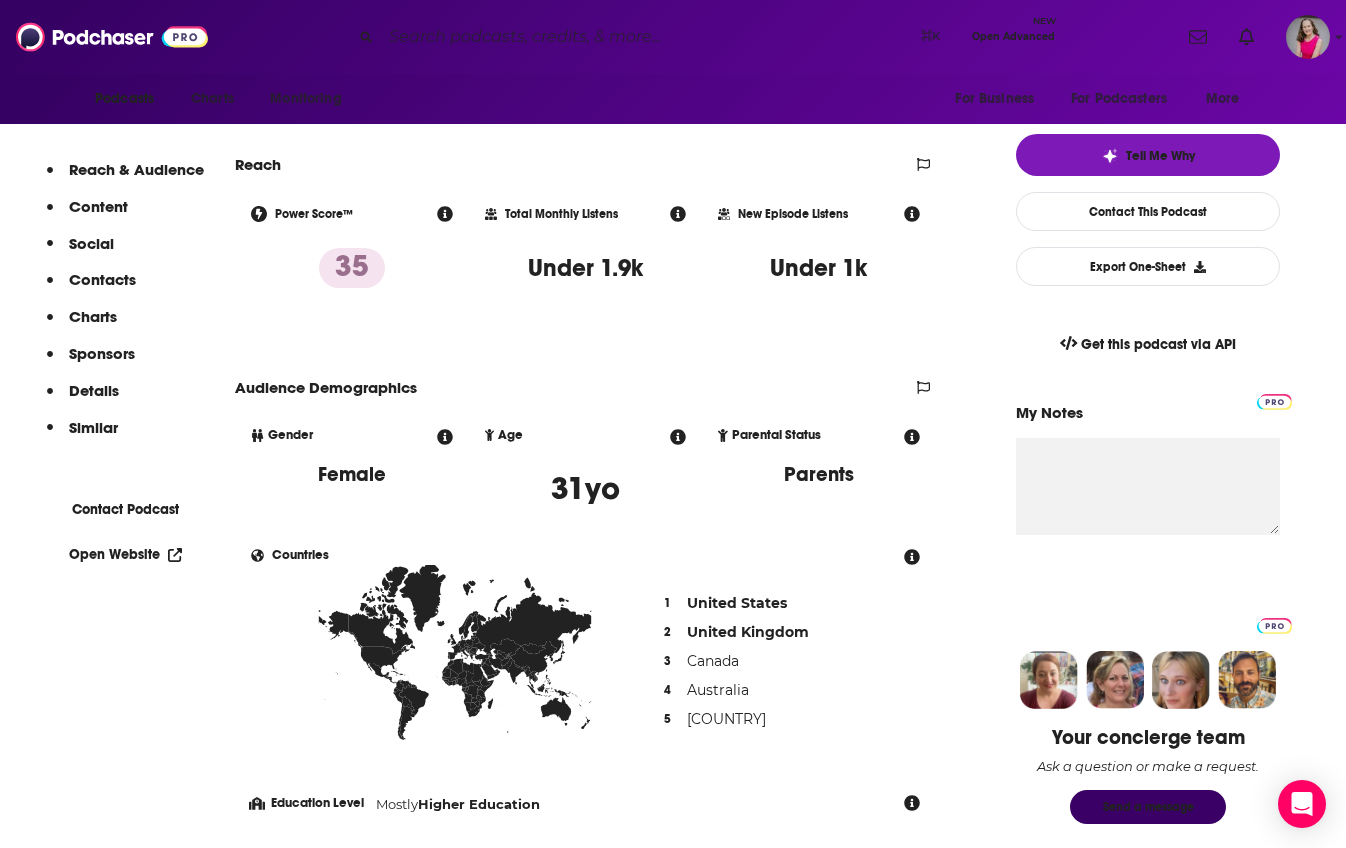 click on "Open Website" at bounding box center (125, 554) 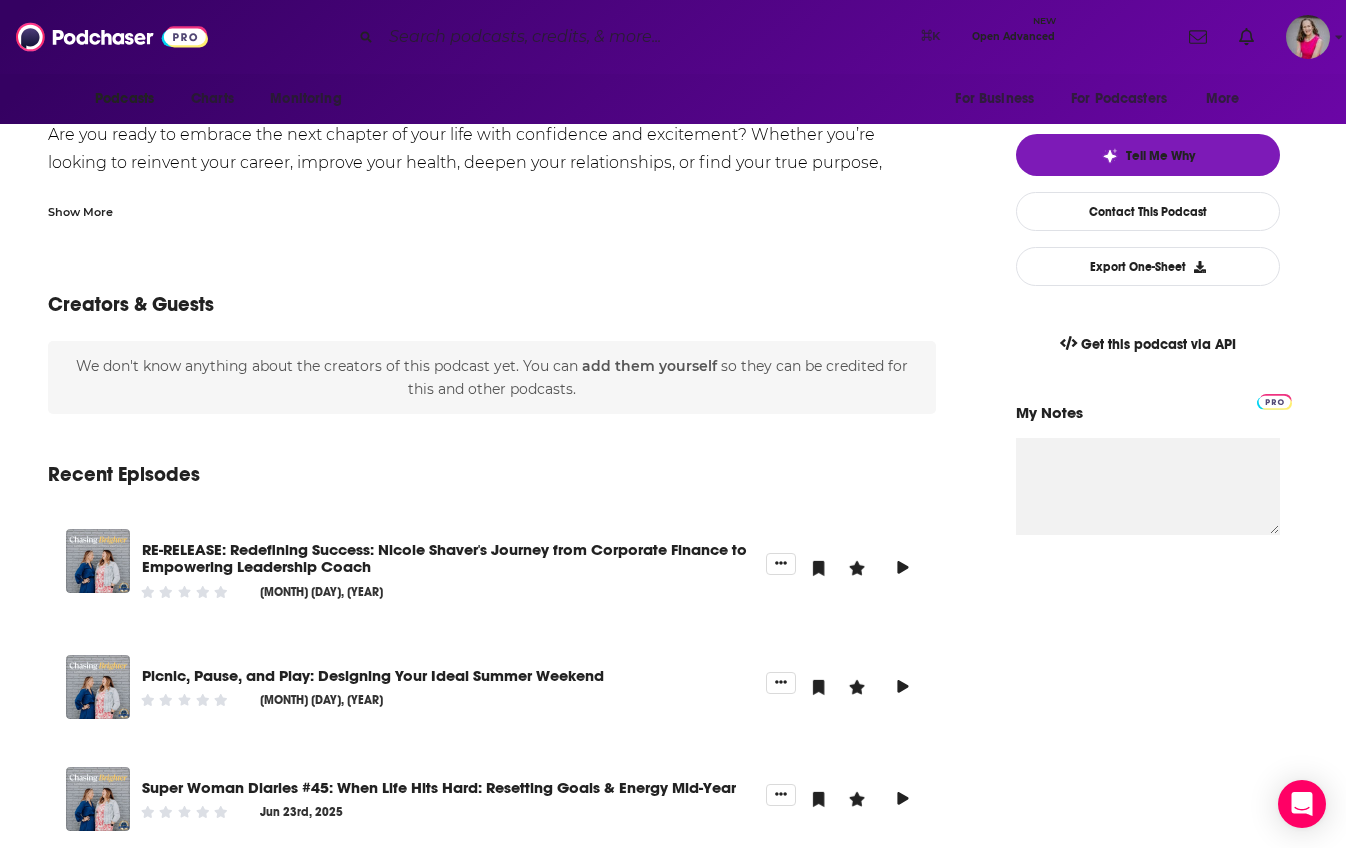 scroll, scrollTop: 0, scrollLeft: 0, axis: both 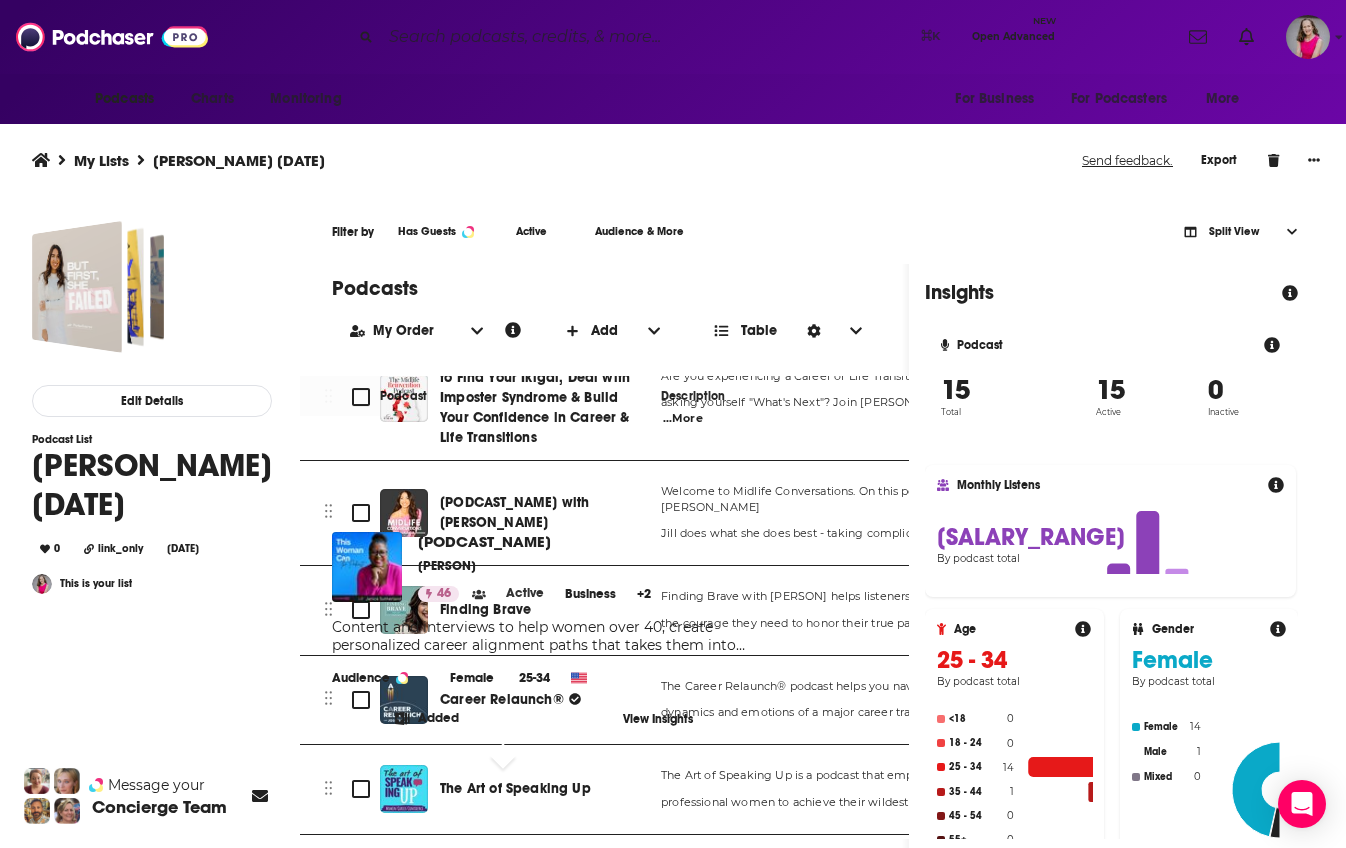 click on "[PODCAST_NAME]" at bounding box center (498, 983) 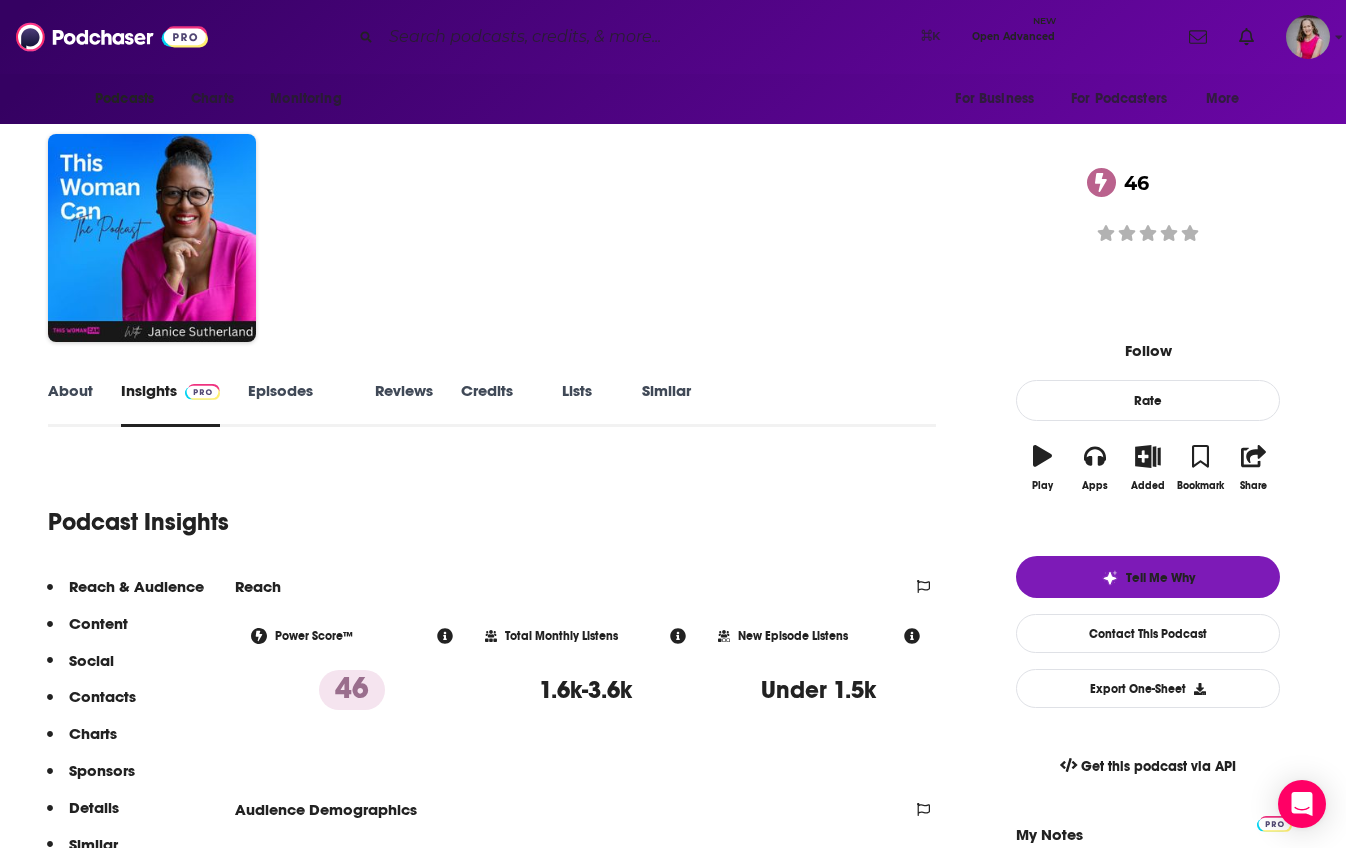 click on "About" at bounding box center (70, 404) 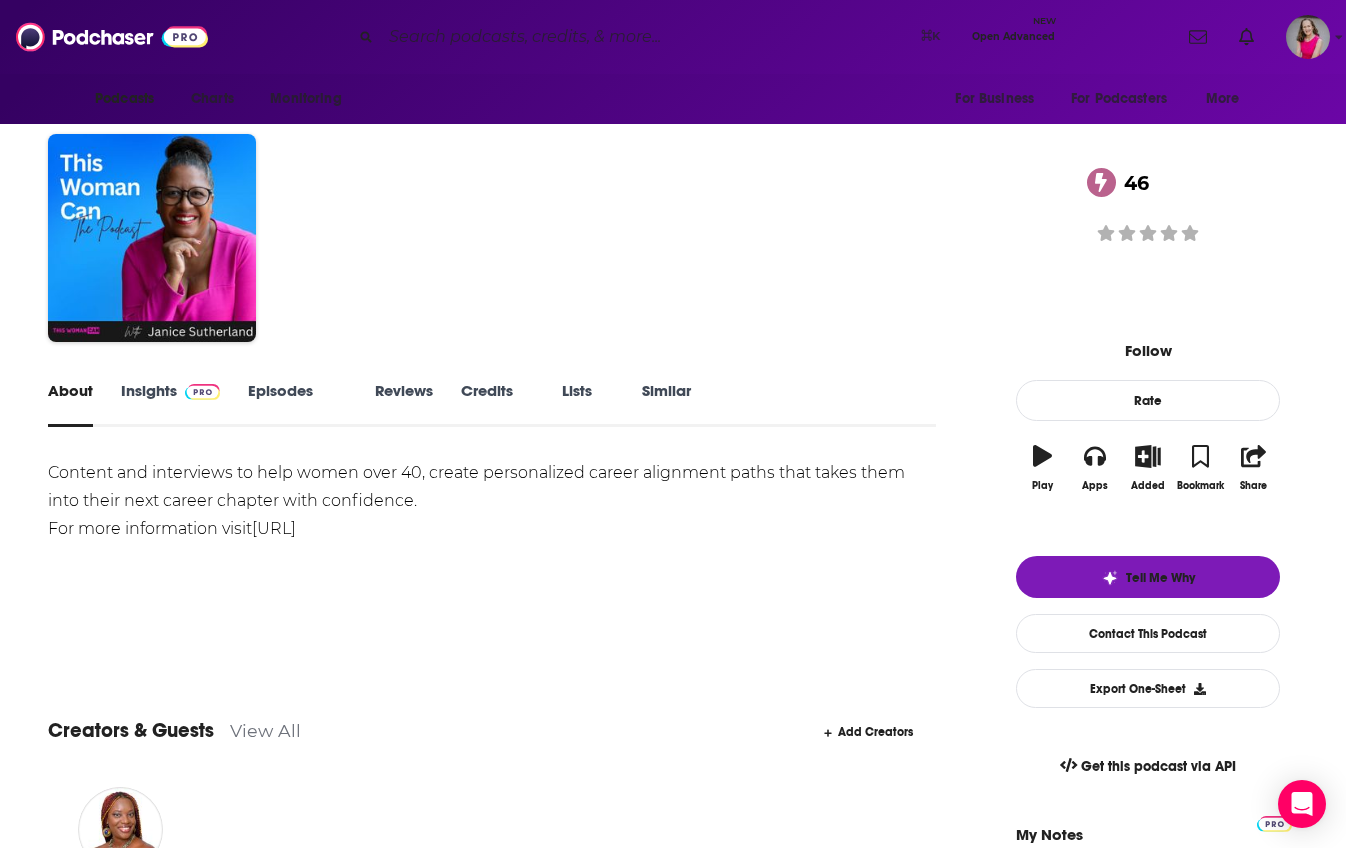 click on "Insights" at bounding box center [170, 404] 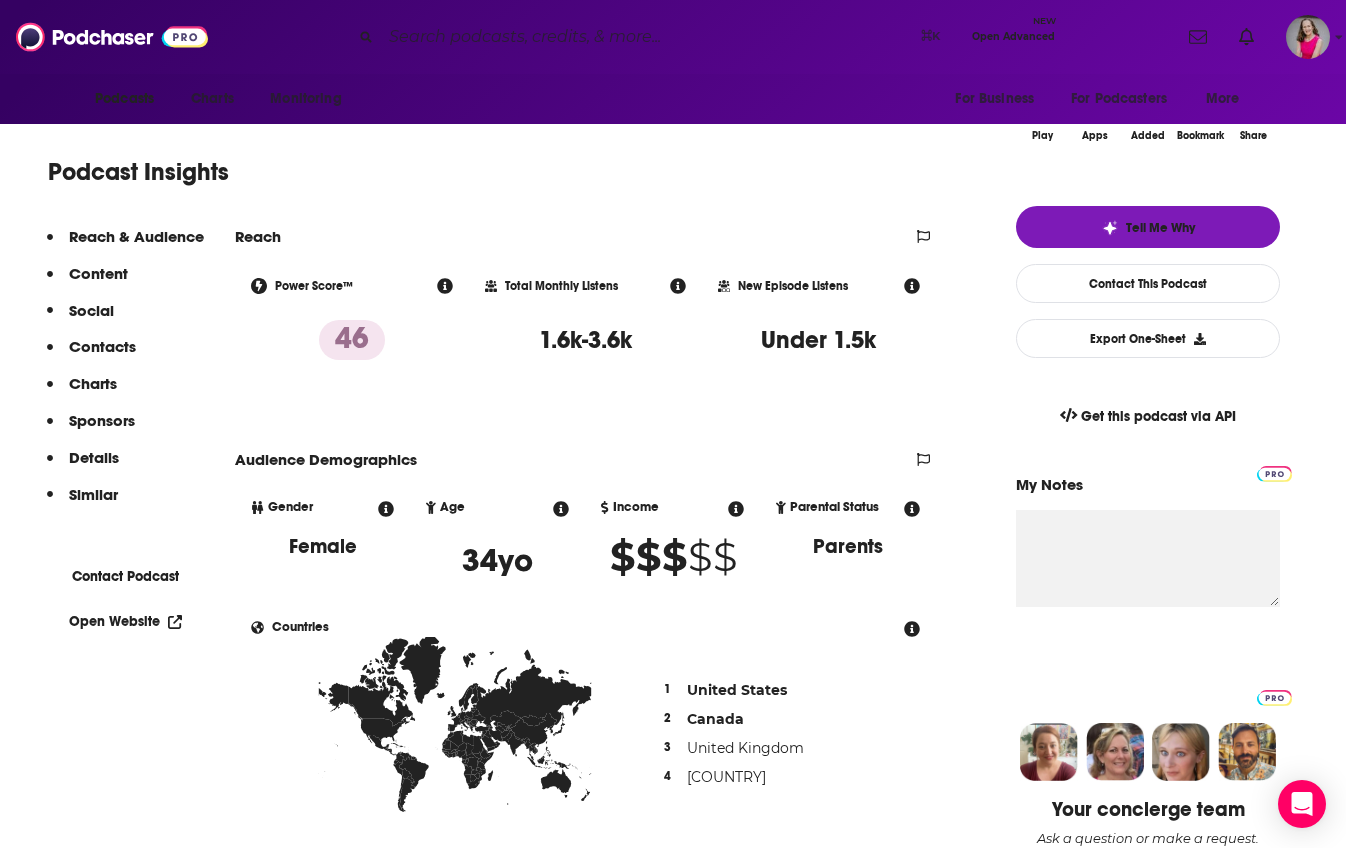 scroll, scrollTop: 354, scrollLeft: 0, axis: vertical 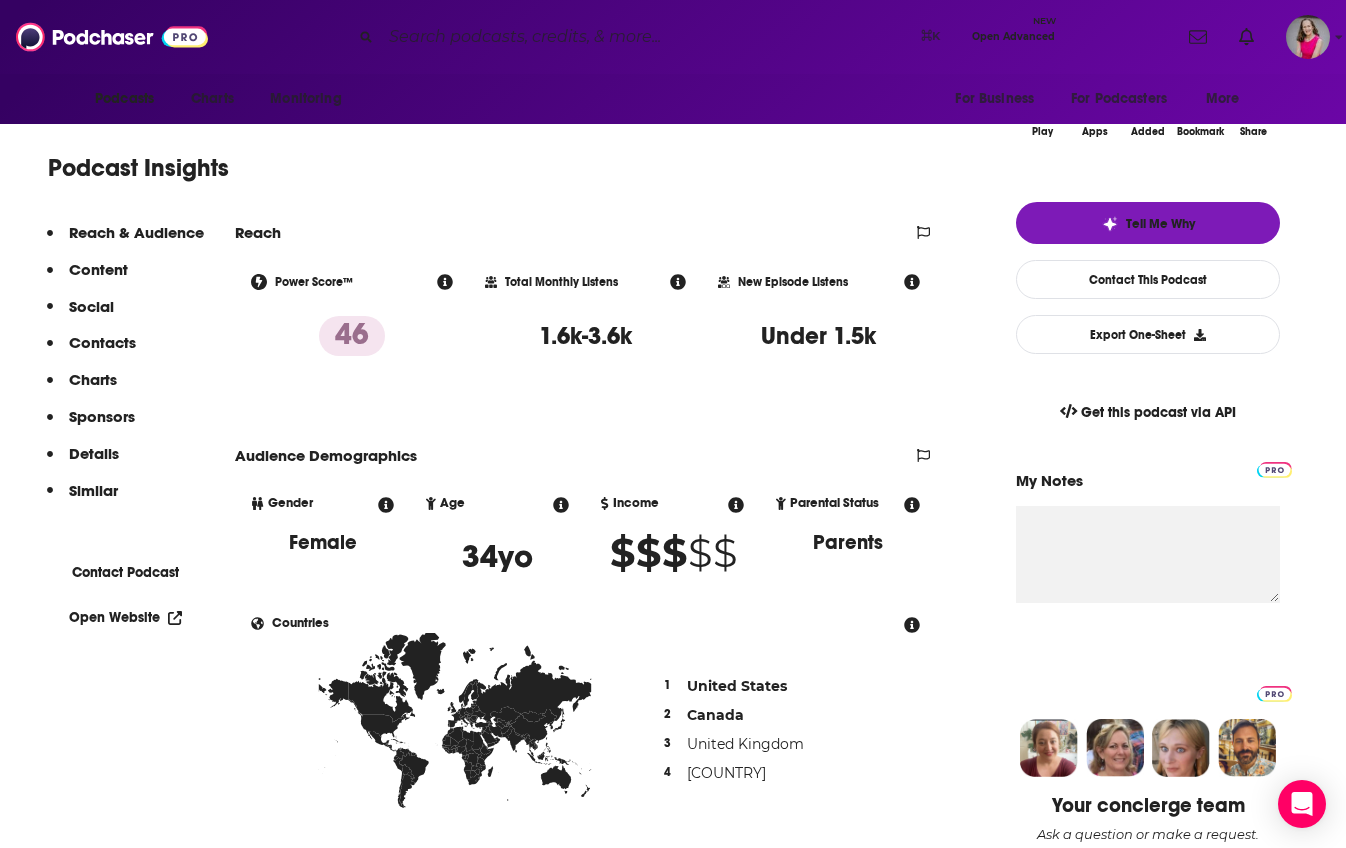 click on "Open Website" at bounding box center (125, 617) 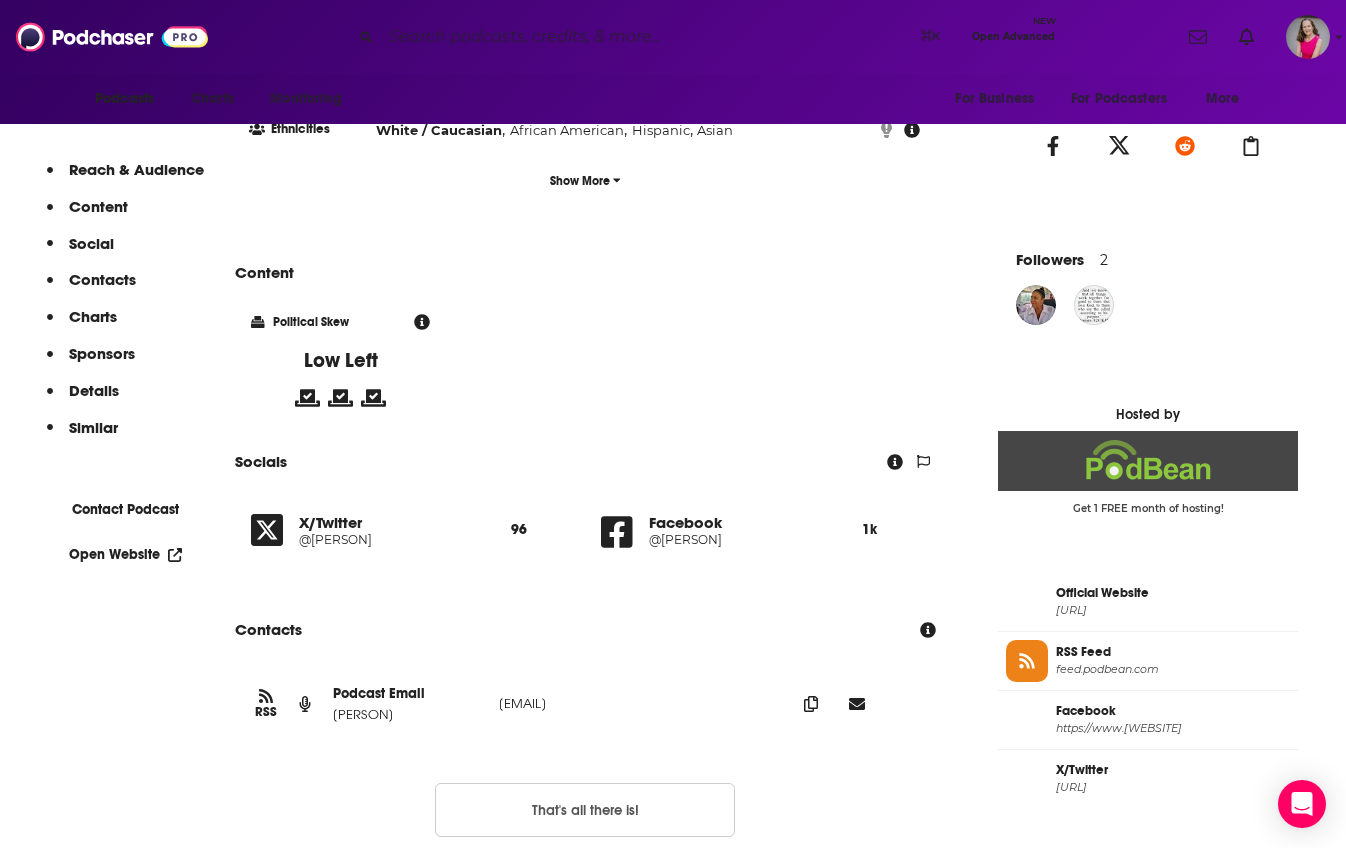 scroll, scrollTop: 1369, scrollLeft: 0, axis: vertical 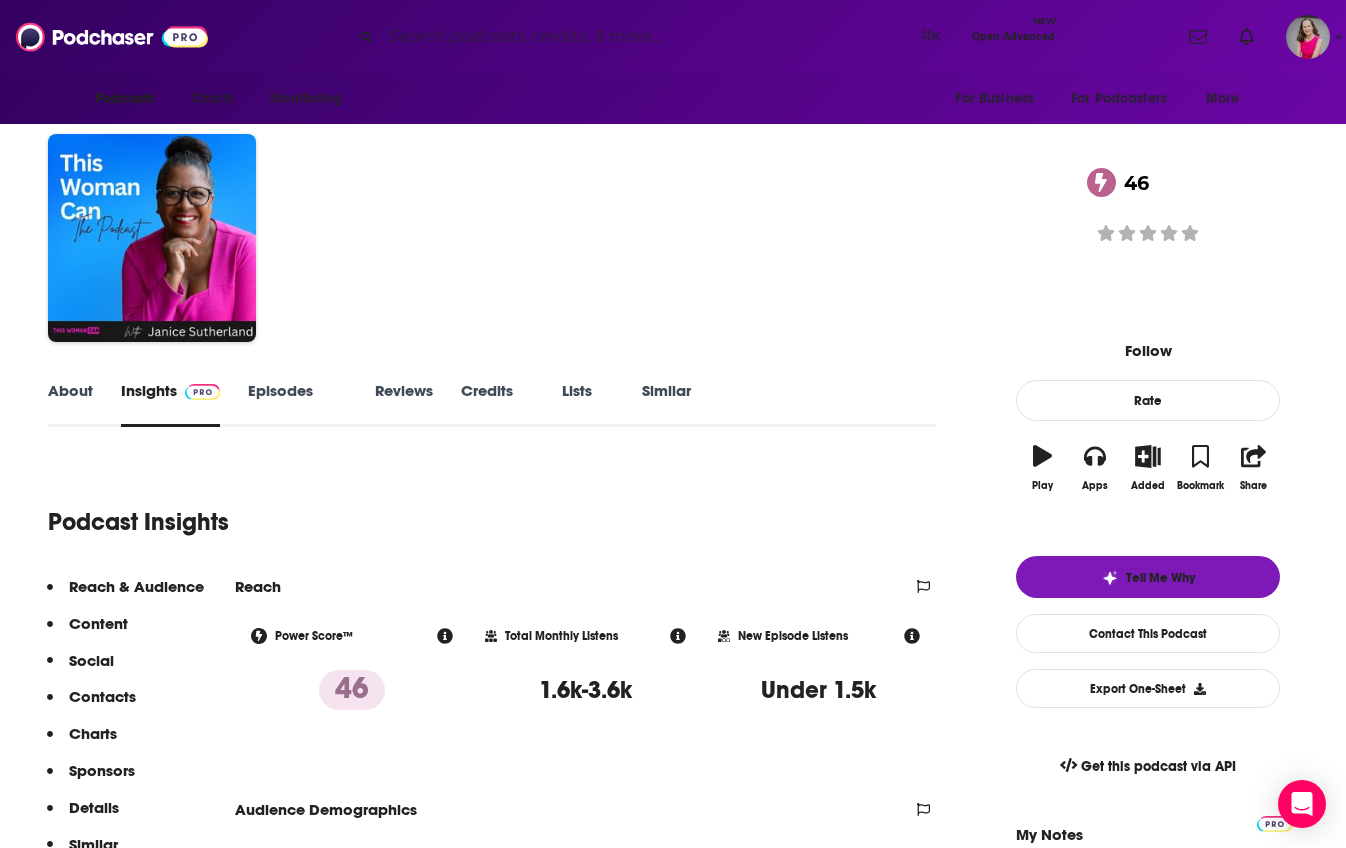 click on "Episodes [NUMBER]" at bounding box center (297, 404) 